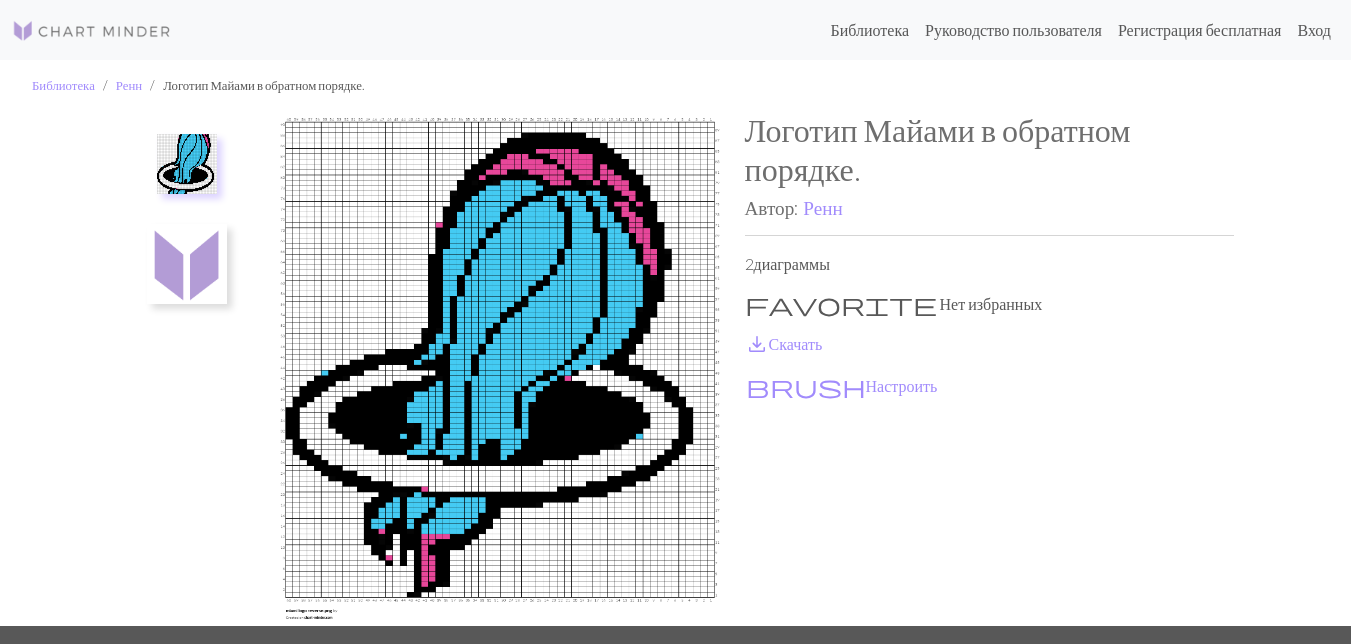 scroll, scrollTop: 0, scrollLeft: 0, axis: both 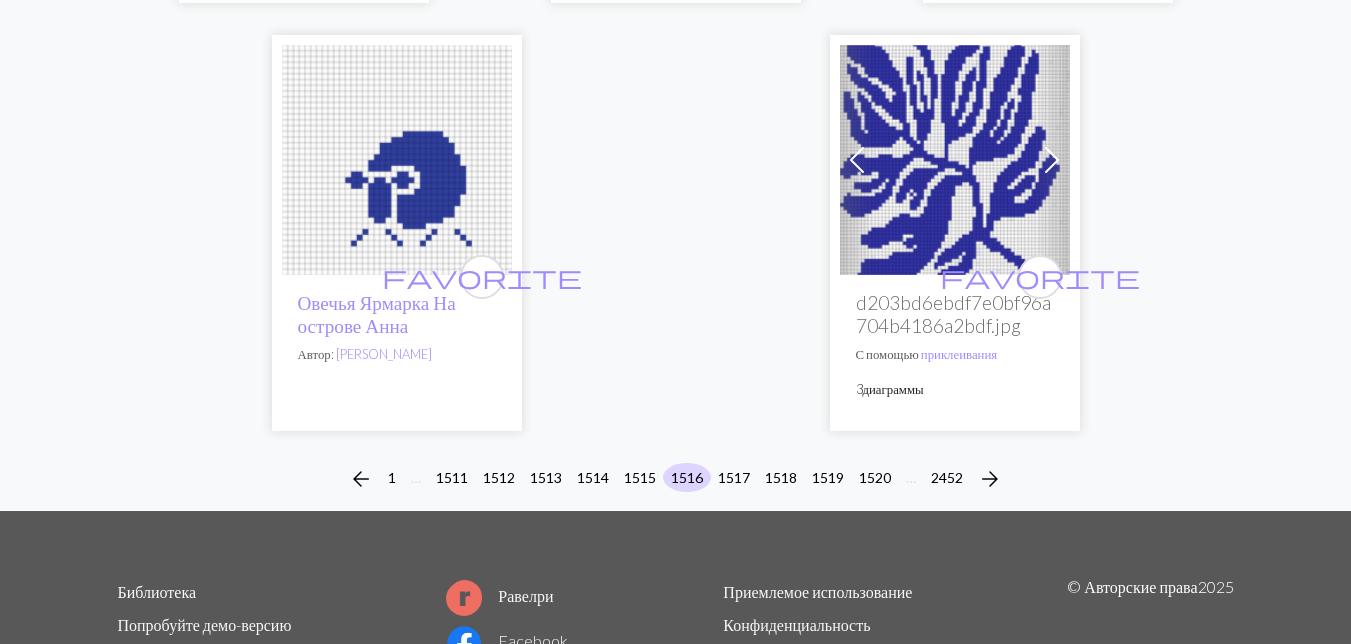 click at bounding box center (397, 160) 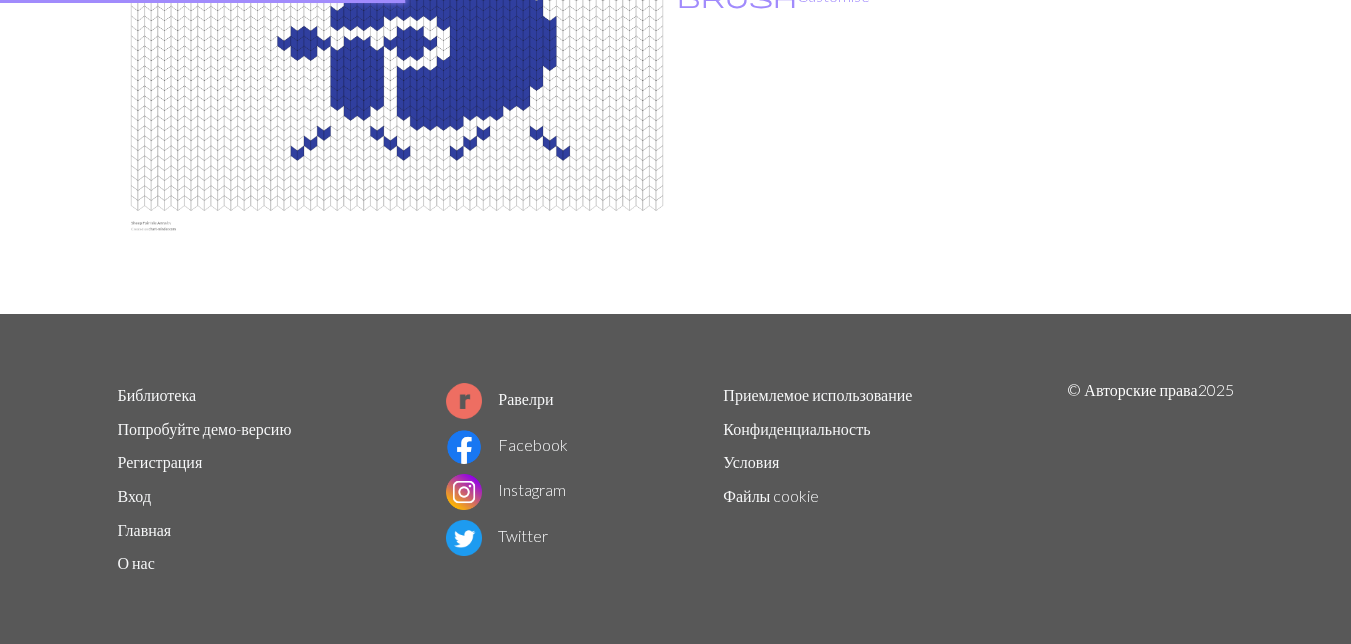 scroll, scrollTop: 0, scrollLeft: 0, axis: both 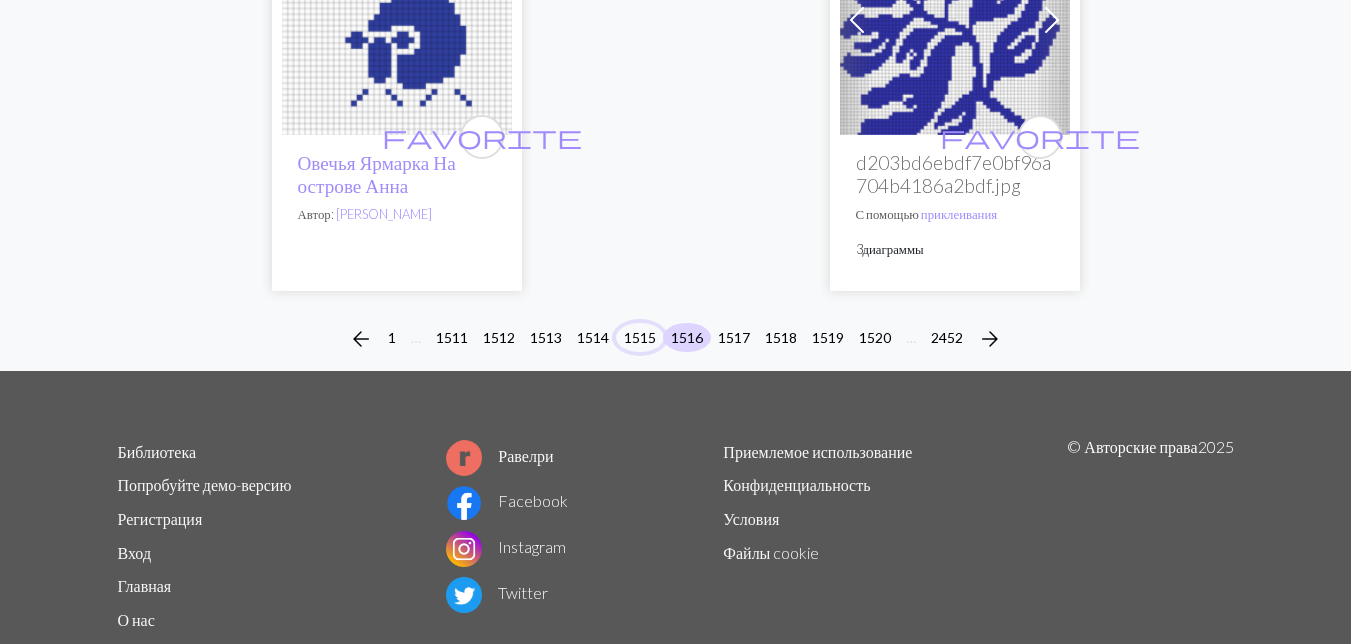 click on "1515" at bounding box center [640, 337] 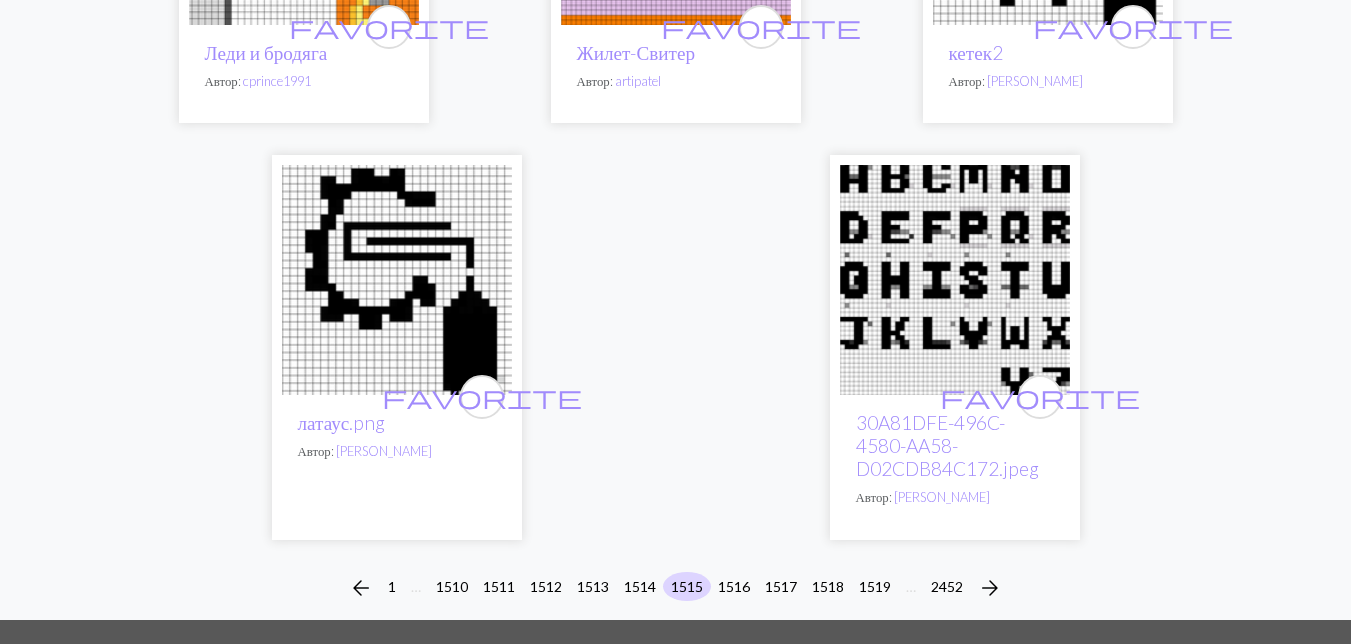 scroll, scrollTop: 6600, scrollLeft: 0, axis: vertical 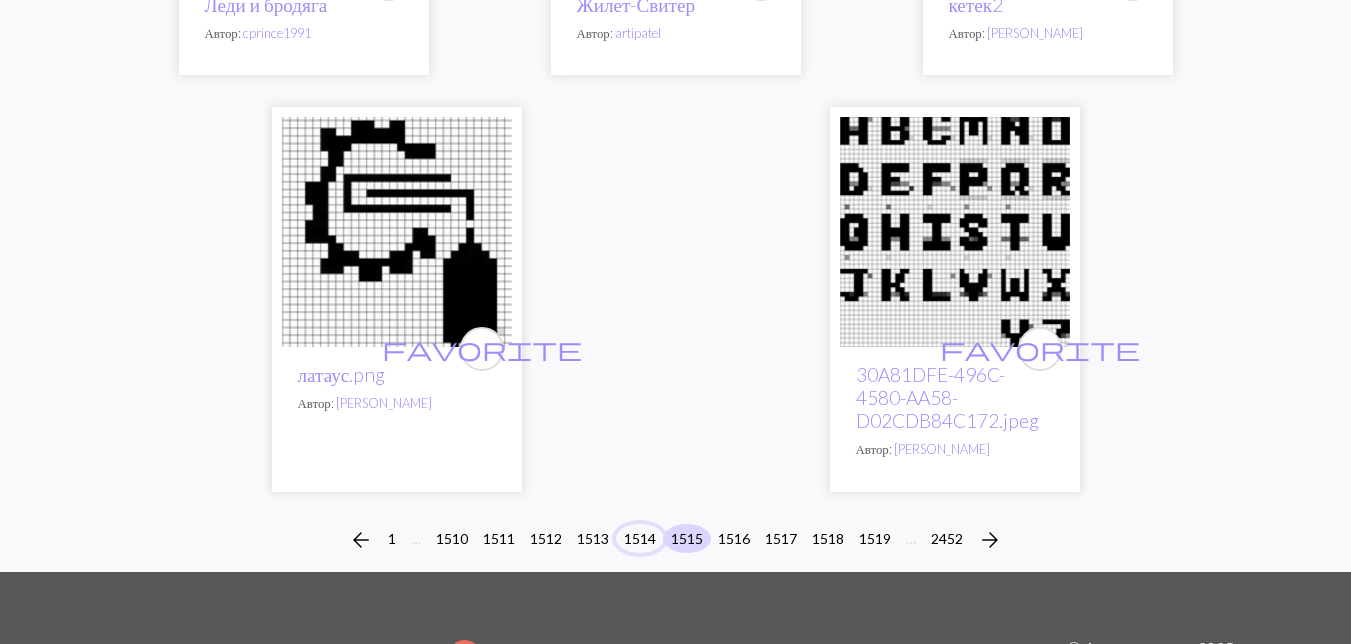click on "1514" at bounding box center [640, 538] 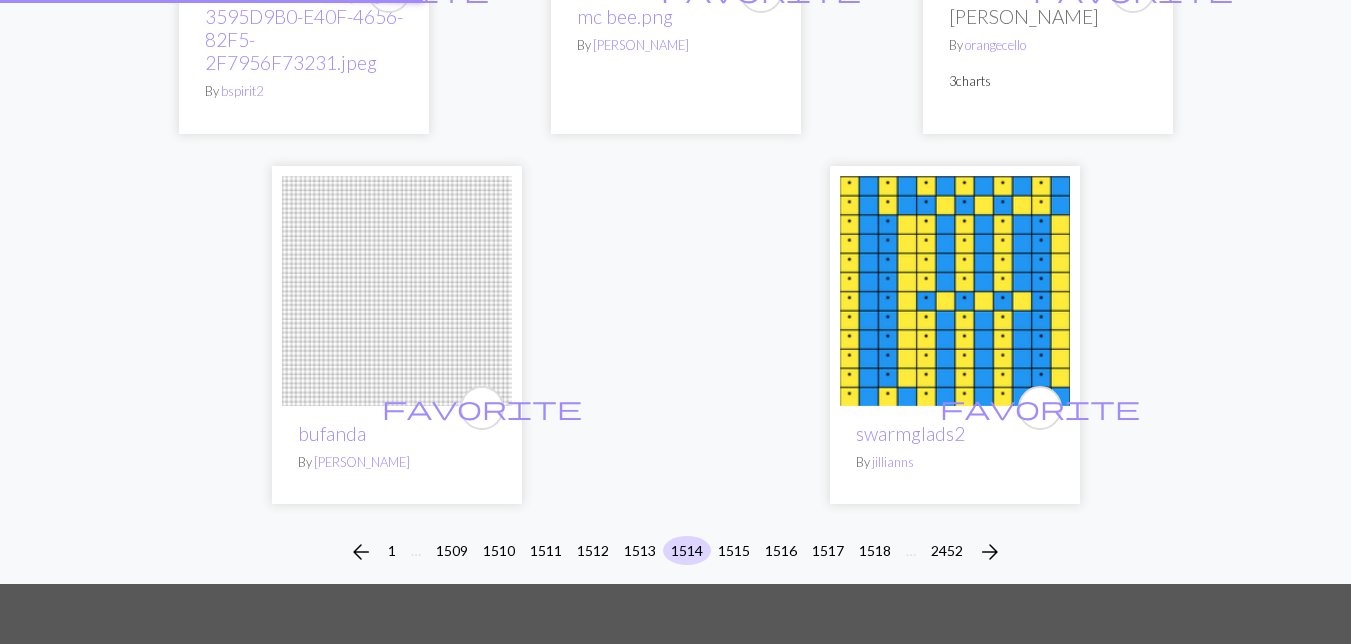 scroll, scrollTop: 0, scrollLeft: 0, axis: both 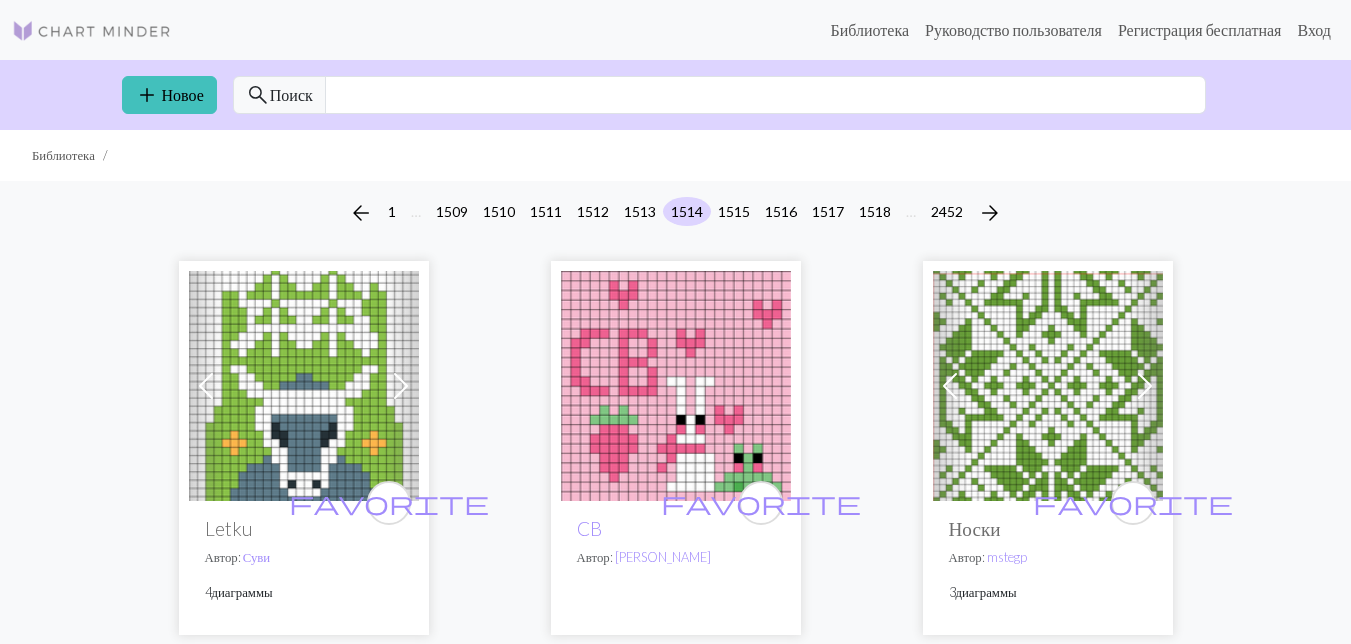click at bounding box center (304, 386) 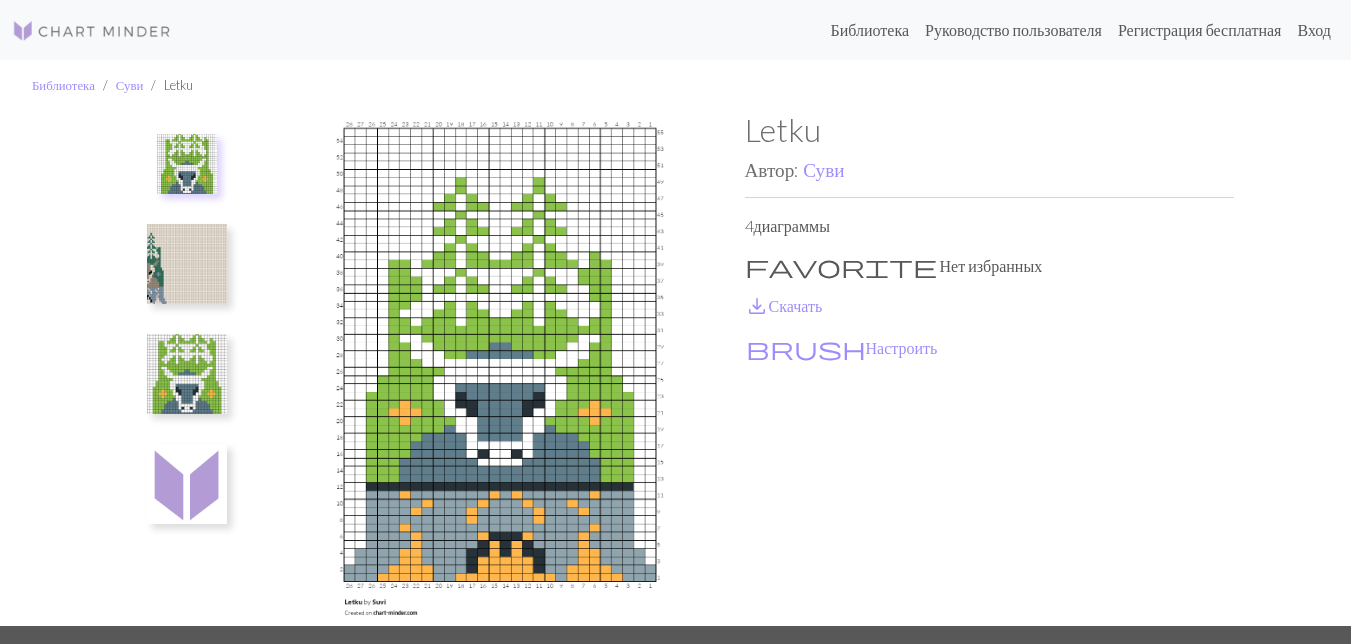 click at bounding box center [187, 264] 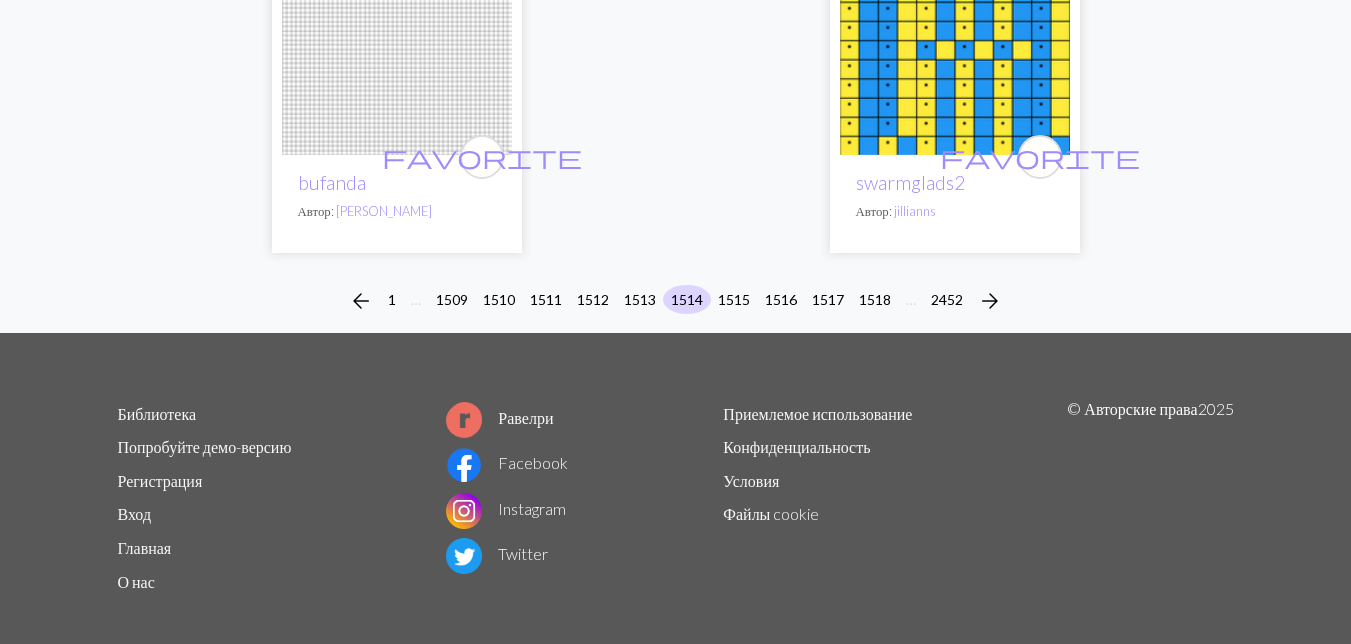 scroll, scrollTop: 6938, scrollLeft: 0, axis: vertical 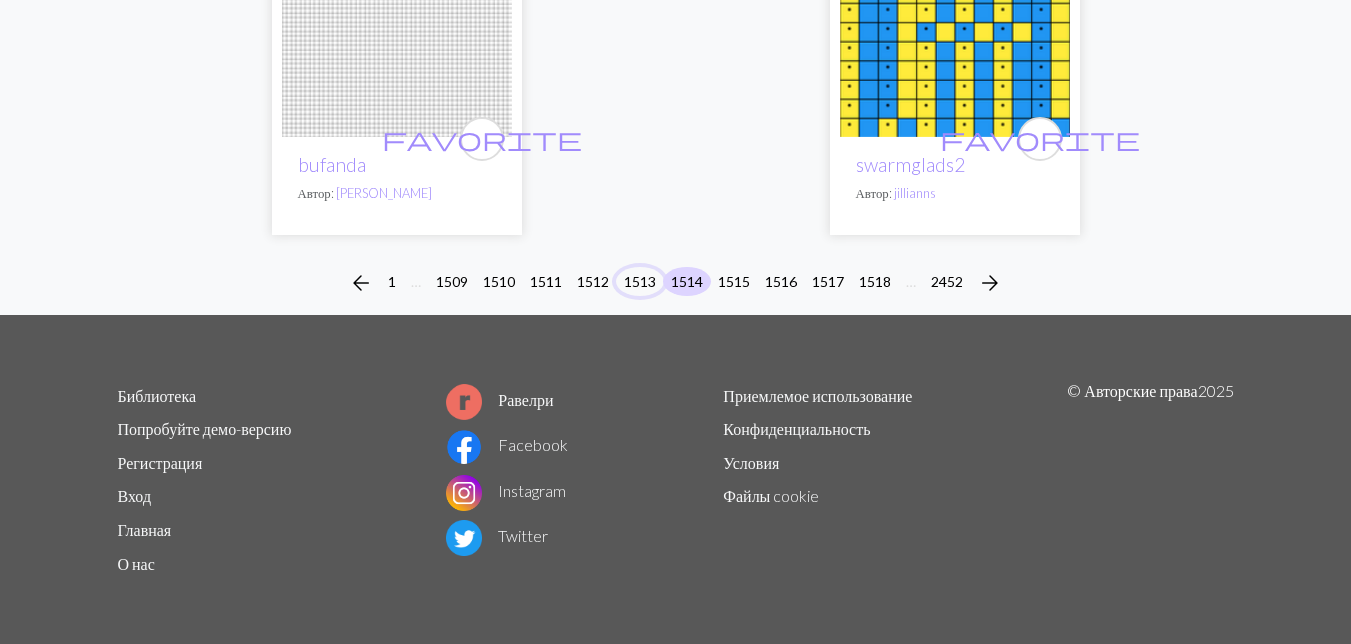 click on "1513" at bounding box center (640, 281) 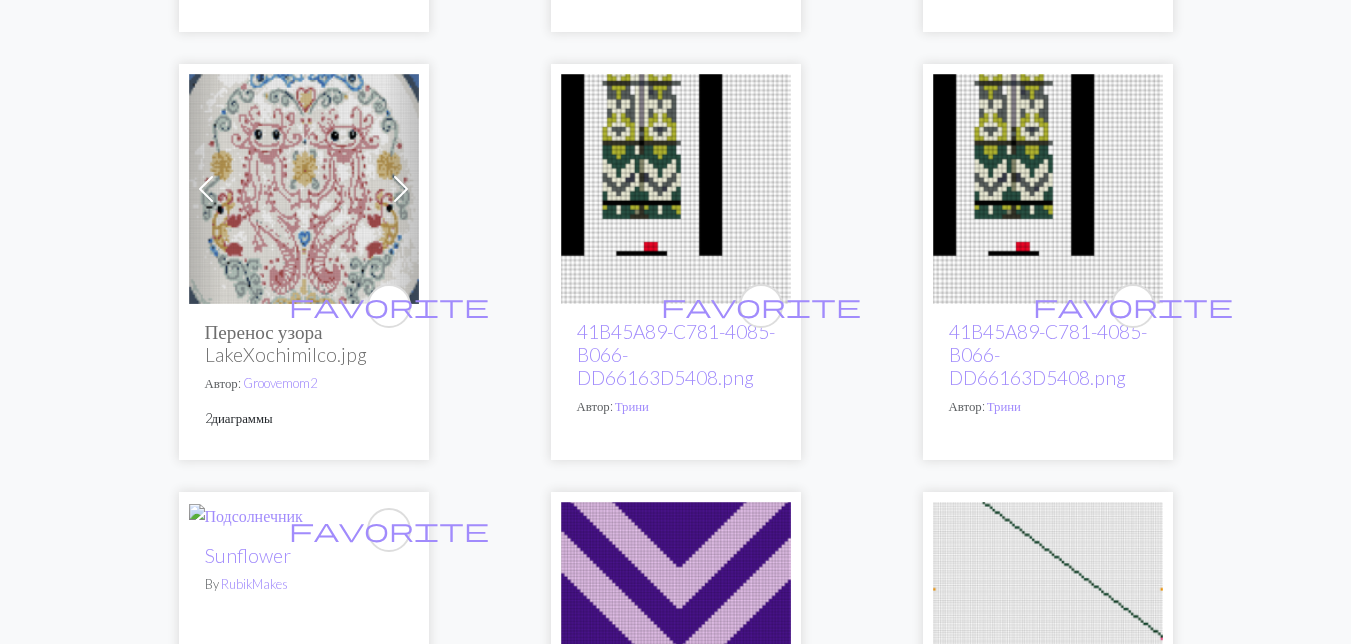 scroll, scrollTop: 1900, scrollLeft: 0, axis: vertical 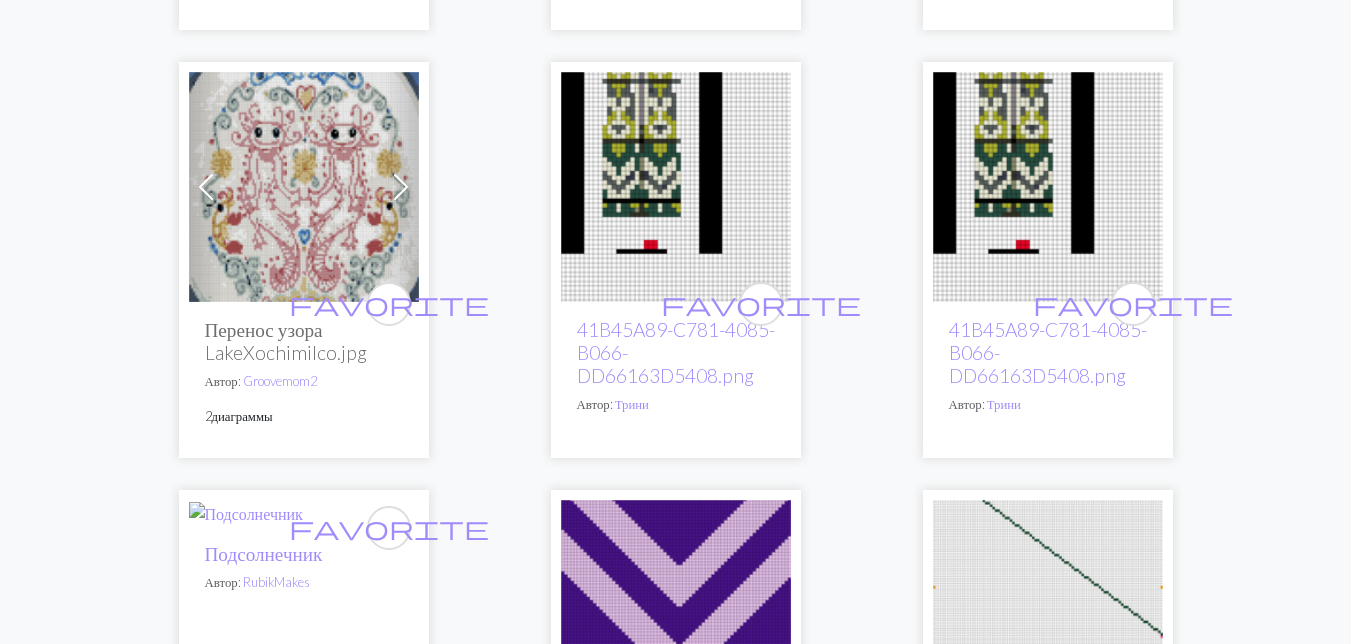 click at bounding box center (304, 187) 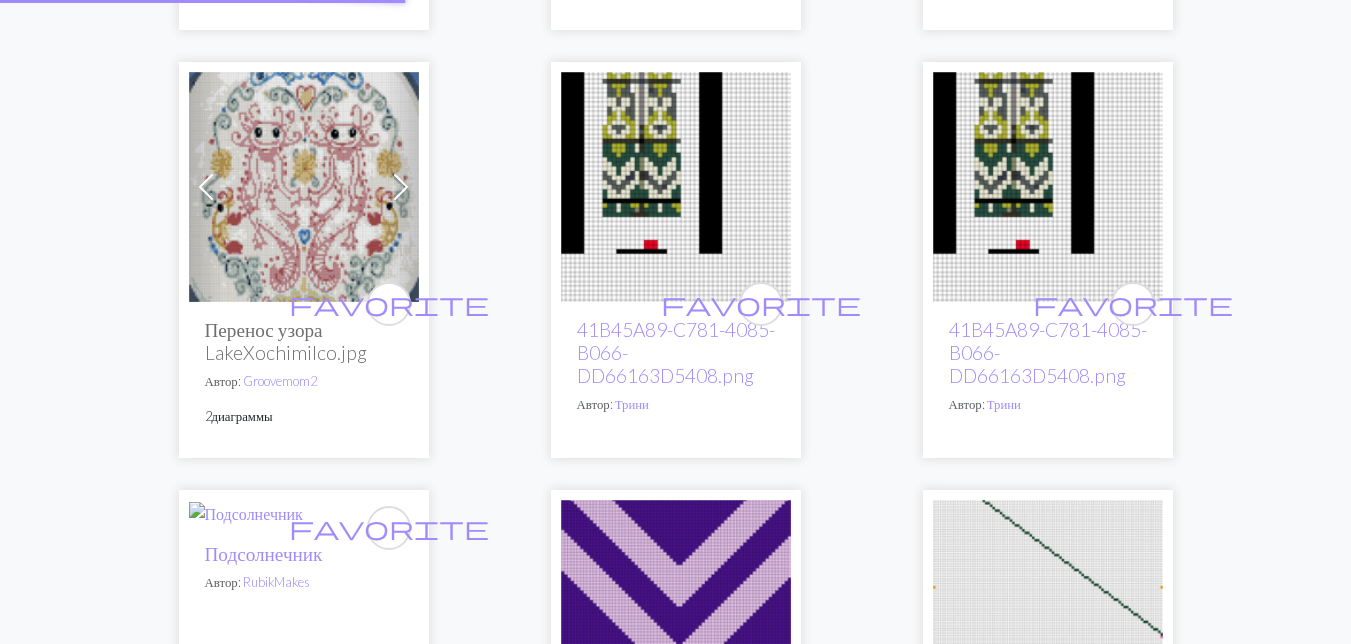 scroll, scrollTop: 0, scrollLeft: 0, axis: both 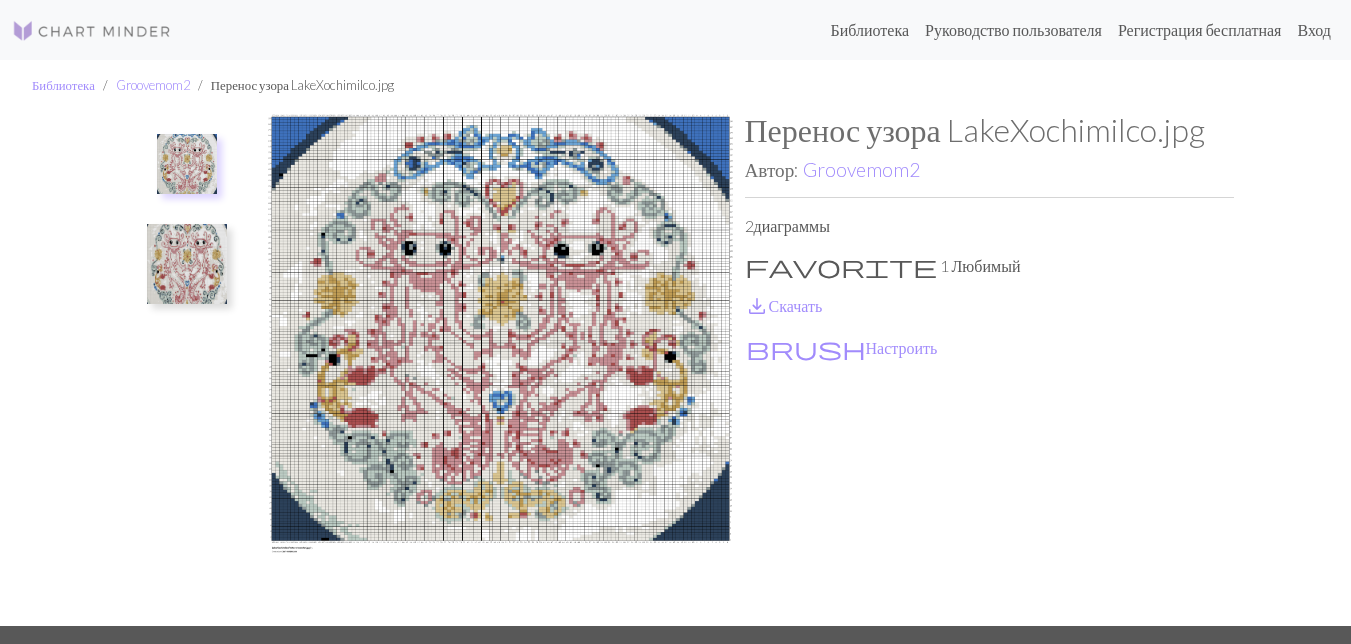 click at bounding box center (187, 264) 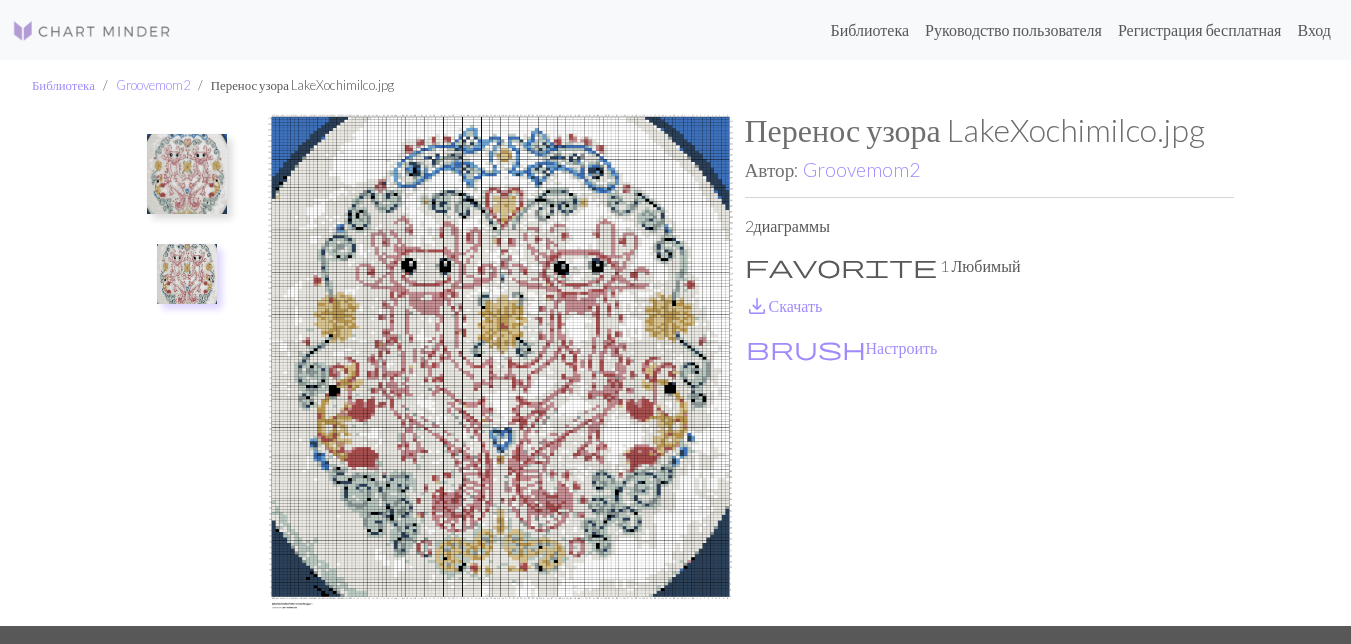 click at bounding box center [187, 174] 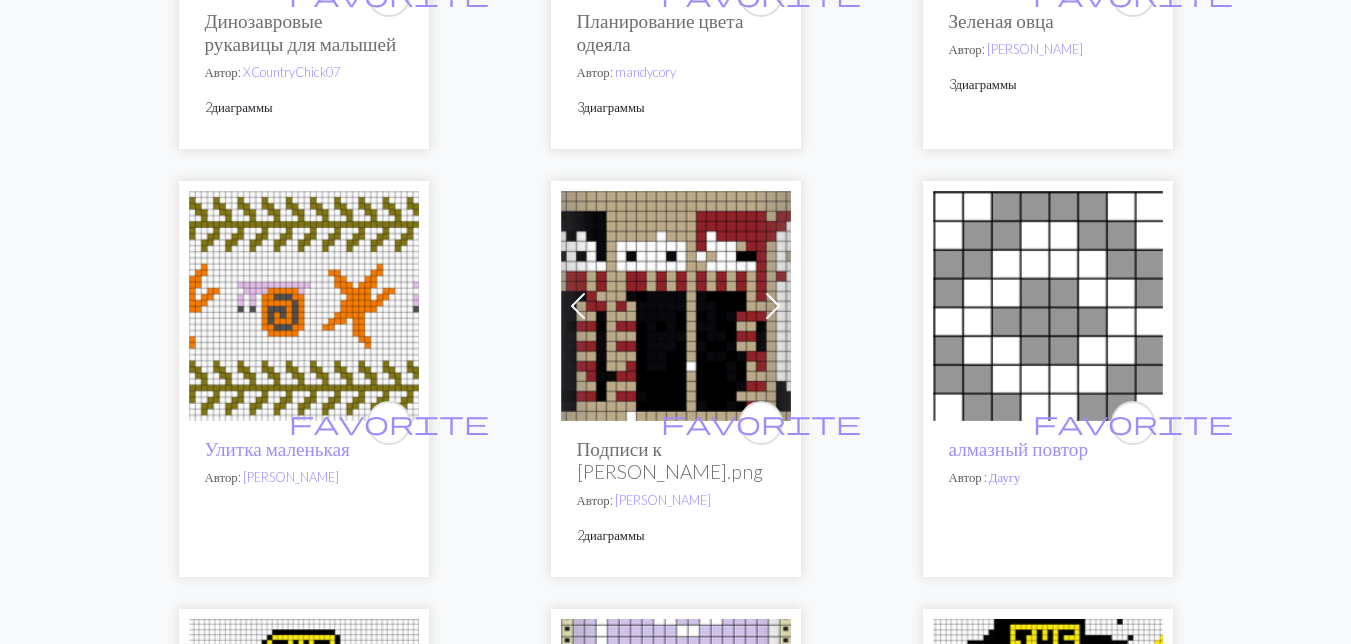 scroll, scrollTop: 5900, scrollLeft: 0, axis: vertical 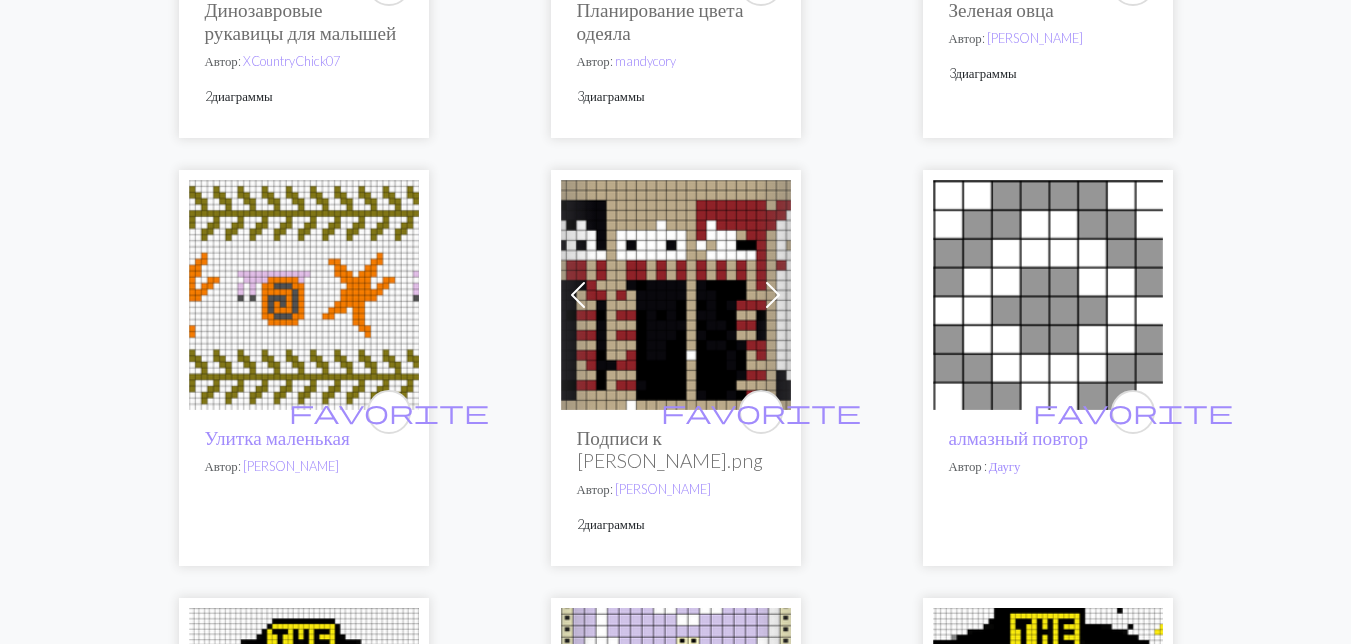 click at bounding box center (304, 295) 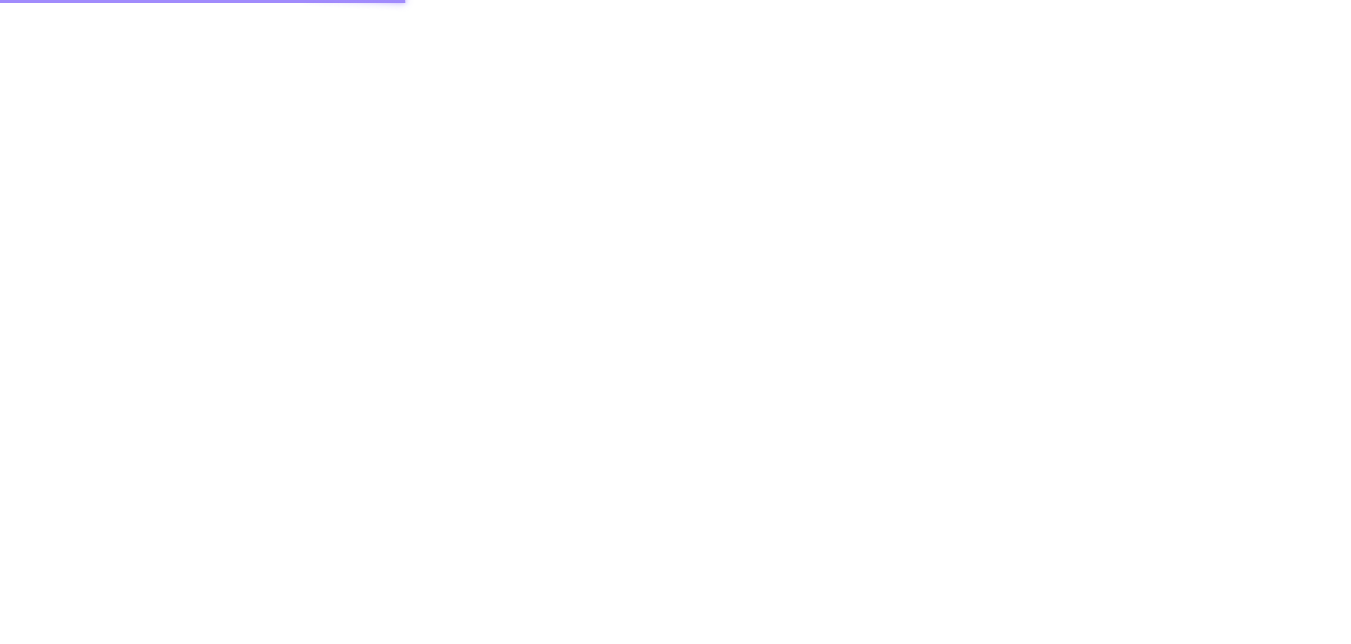 scroll, scrollTop: 0, scrollLeft: 0, axis: both 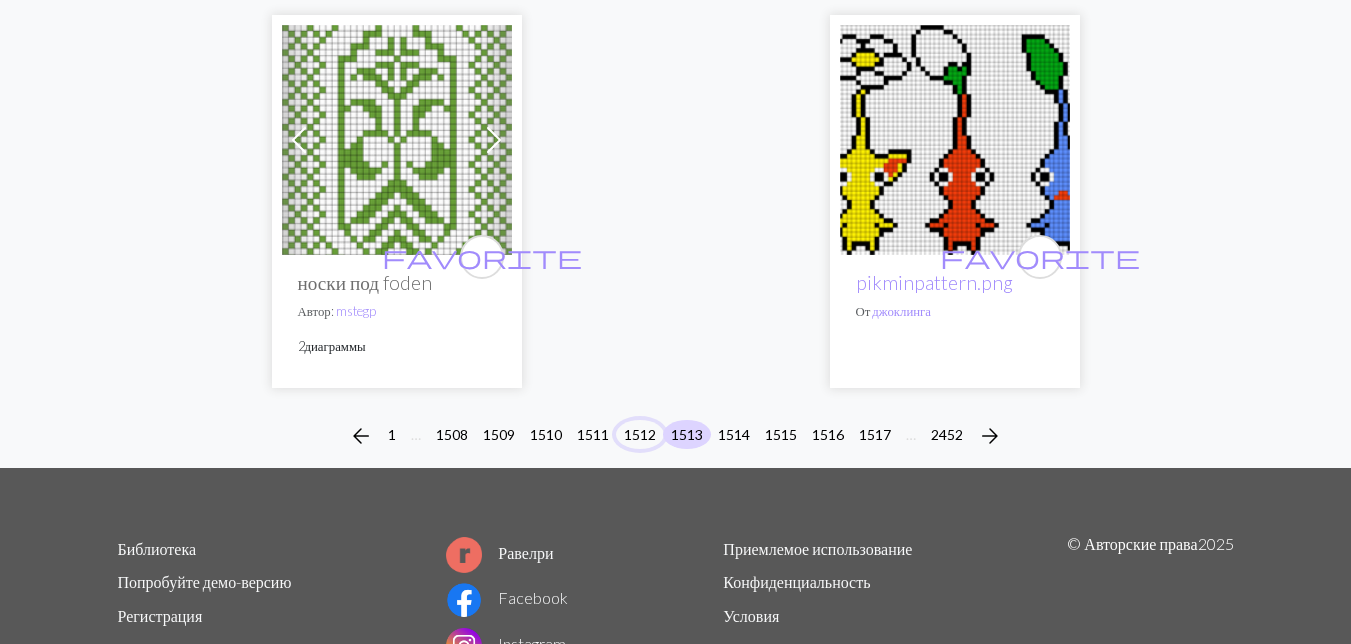 click on "1512" at bounding box center [640, 434] 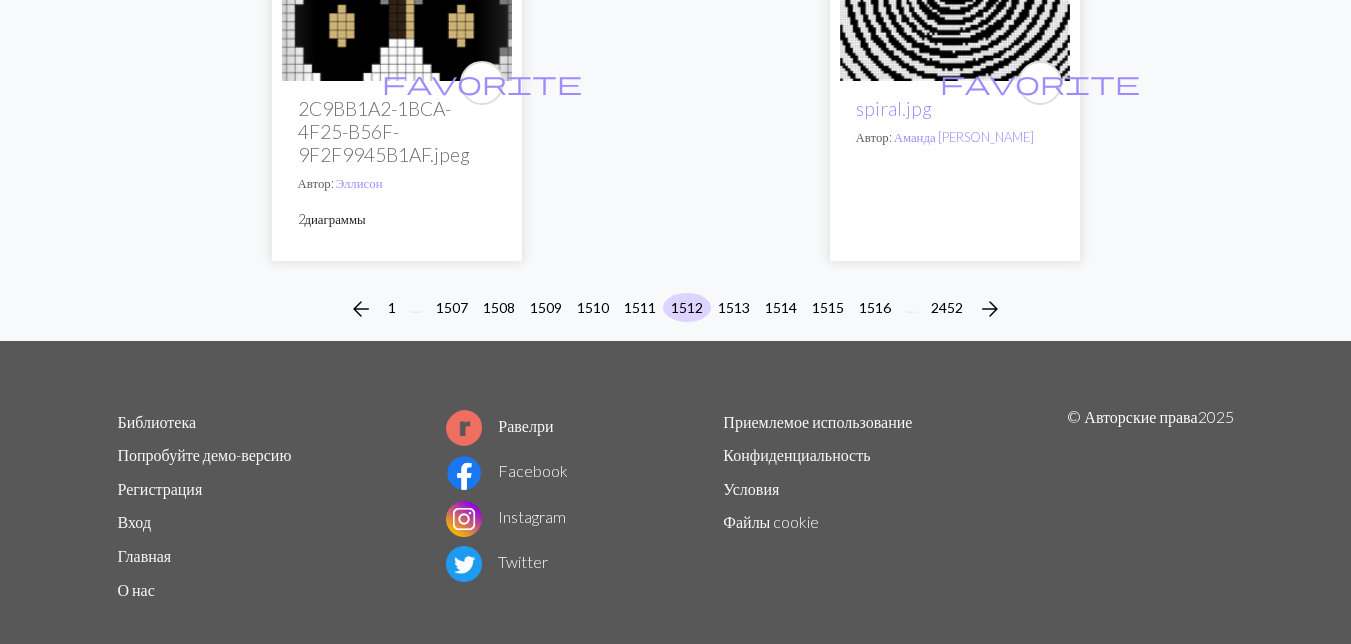 scroll, scrollTop: 6926, scrollLeft: 0, axis: vertical 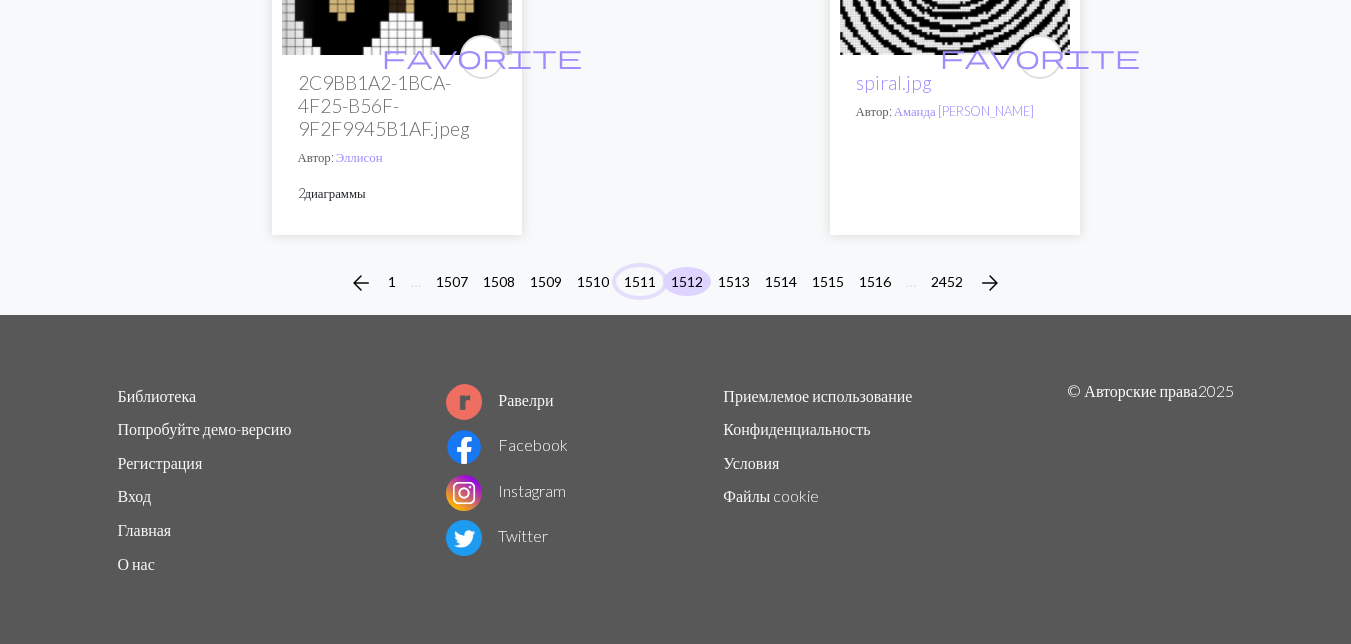 click on "1511" at bounding box center (640, 281) 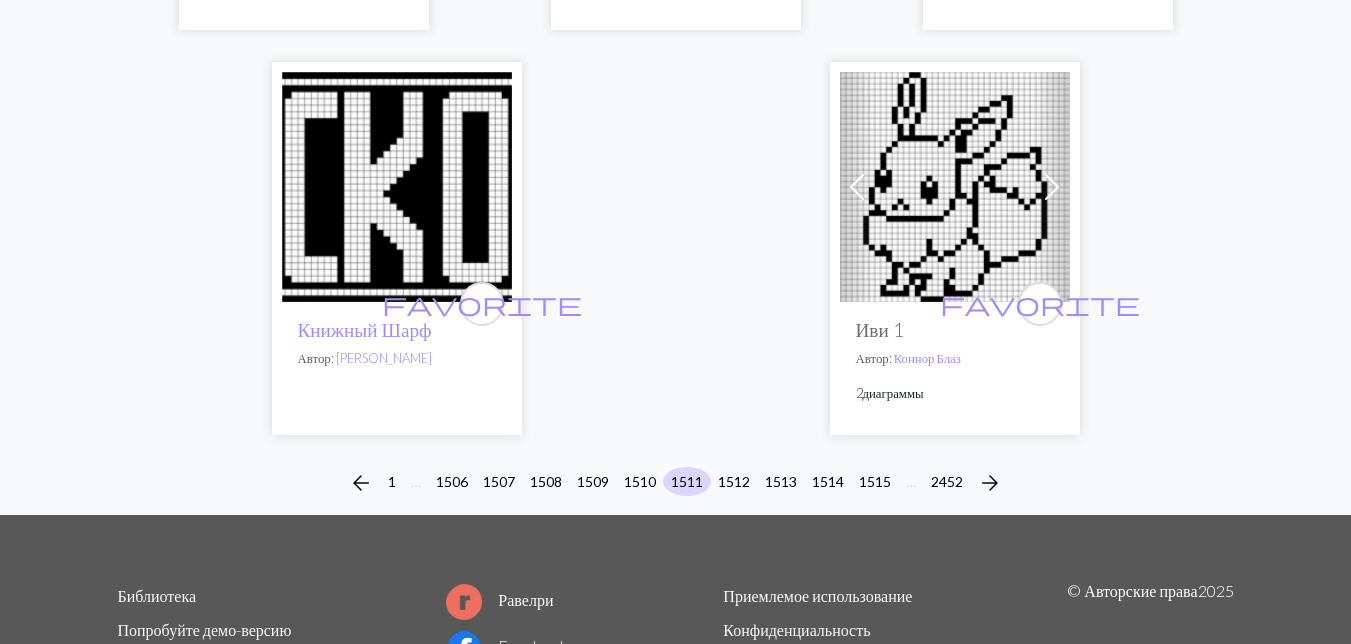 scroll, scrollTop: 6764, scrollLeft: 0, axis: vertical 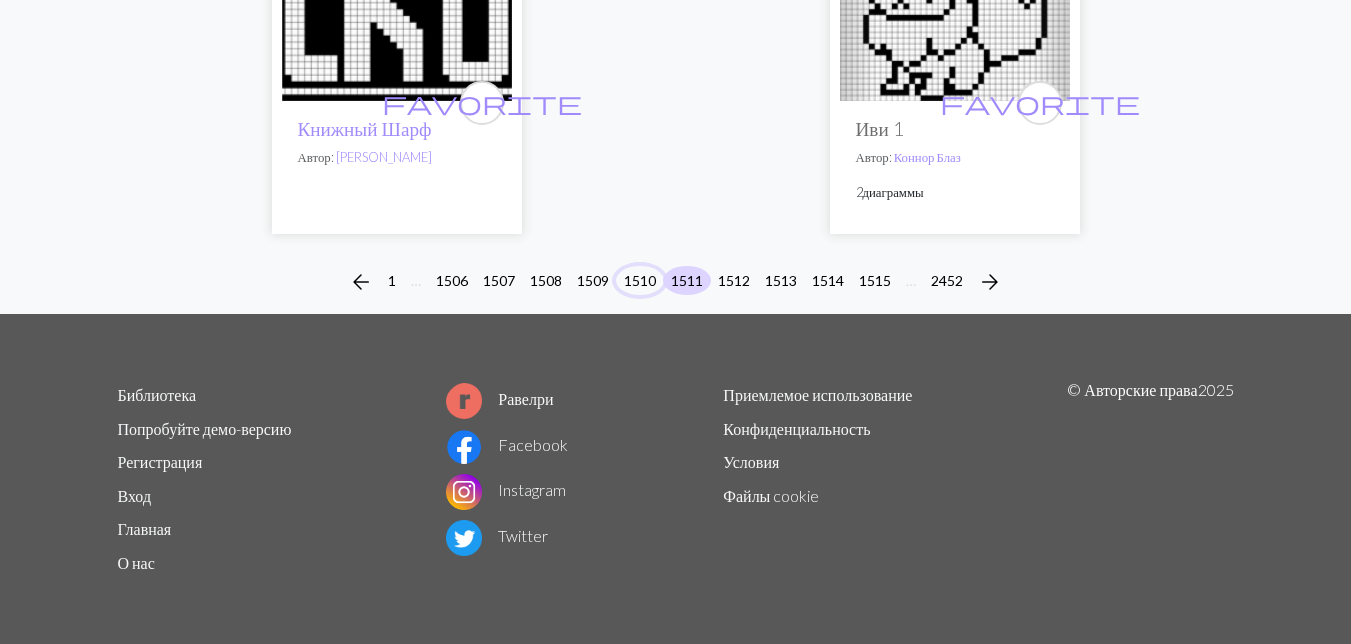 click on "1510" at bounding box center (640, 280) 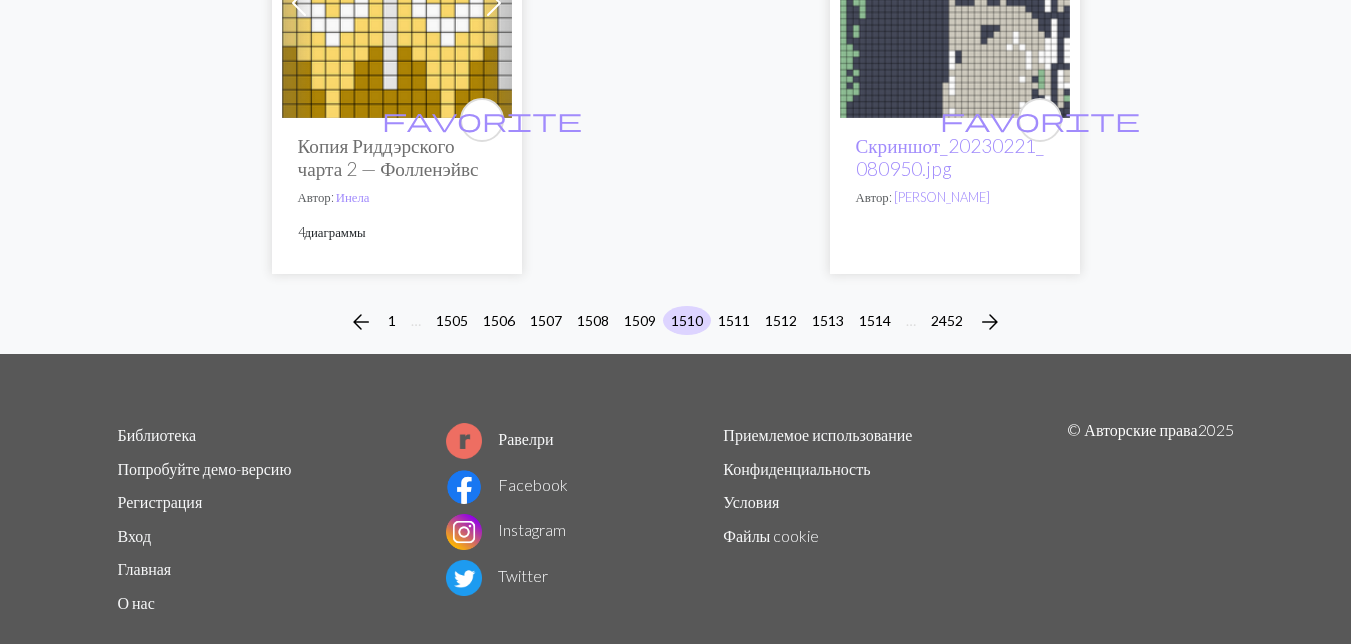 scroll, scrollTop: 6997, scrollLeft: 0, axis: vertical 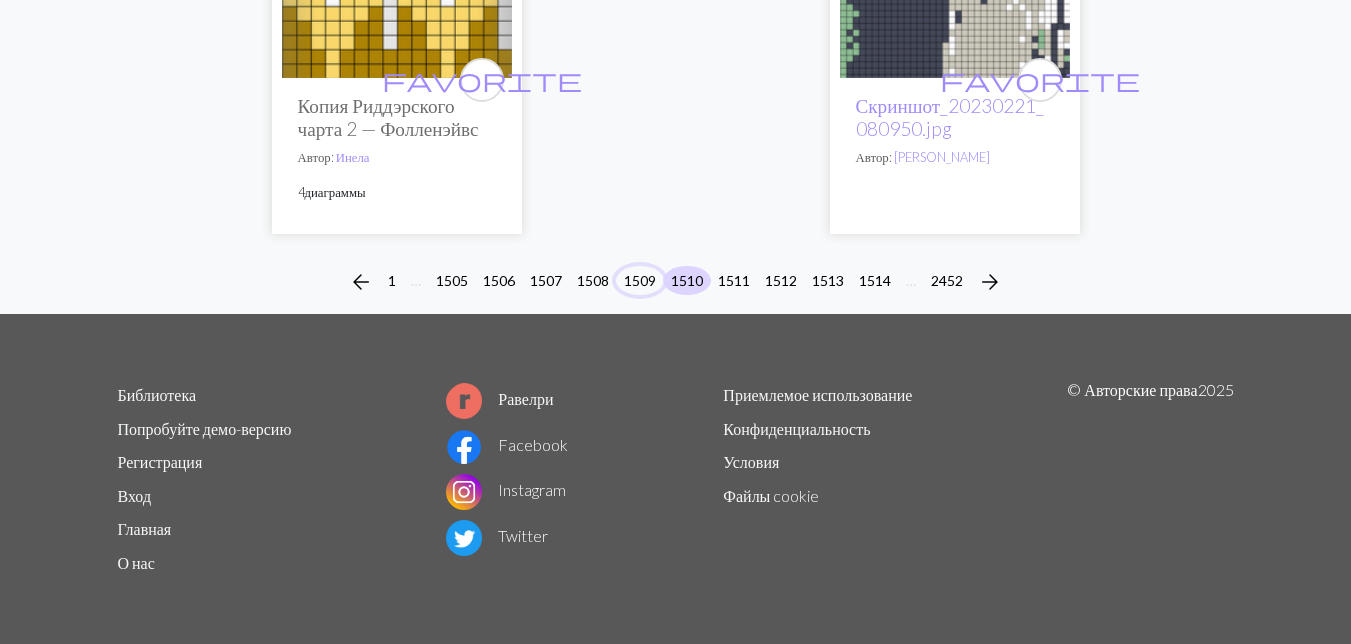 click on "1509" at bounding box center [640, 280] 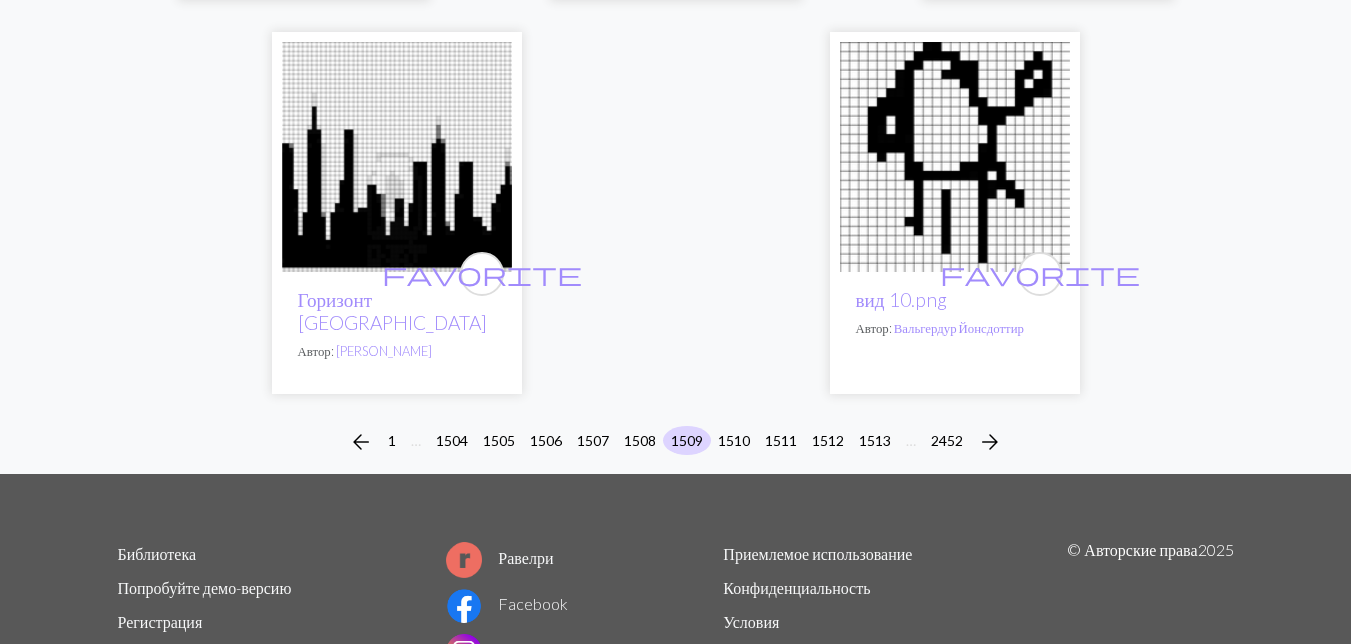 scroll, scrollTop: 6960, scrollLeft: 0, axis: vertical 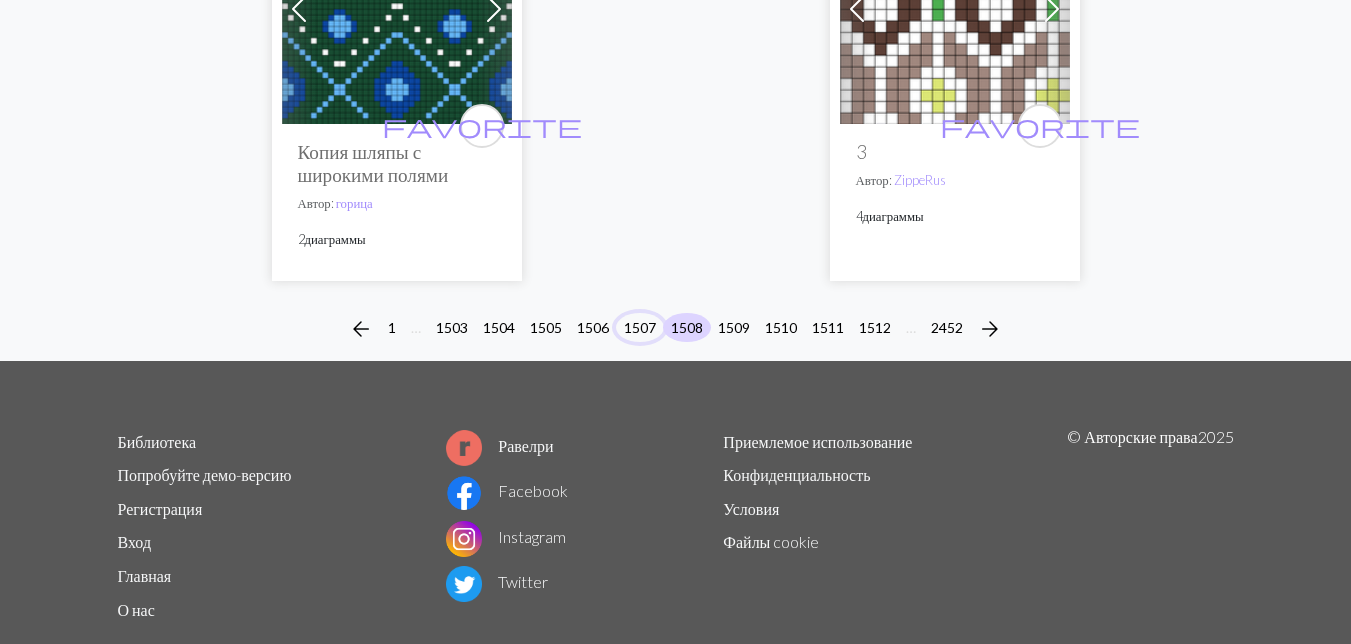 click on "1507" at bounding box center (640, 327) 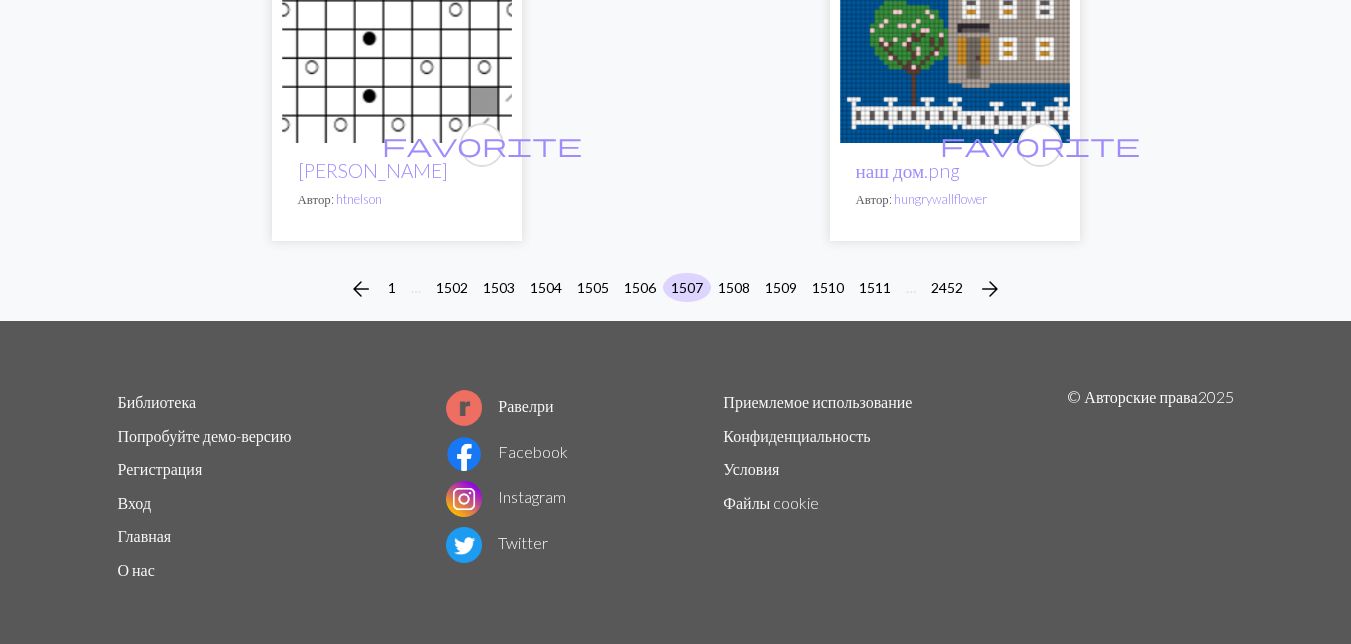 scroll, scrollTop: 7032, scrollLeft: 0, axis: vertical 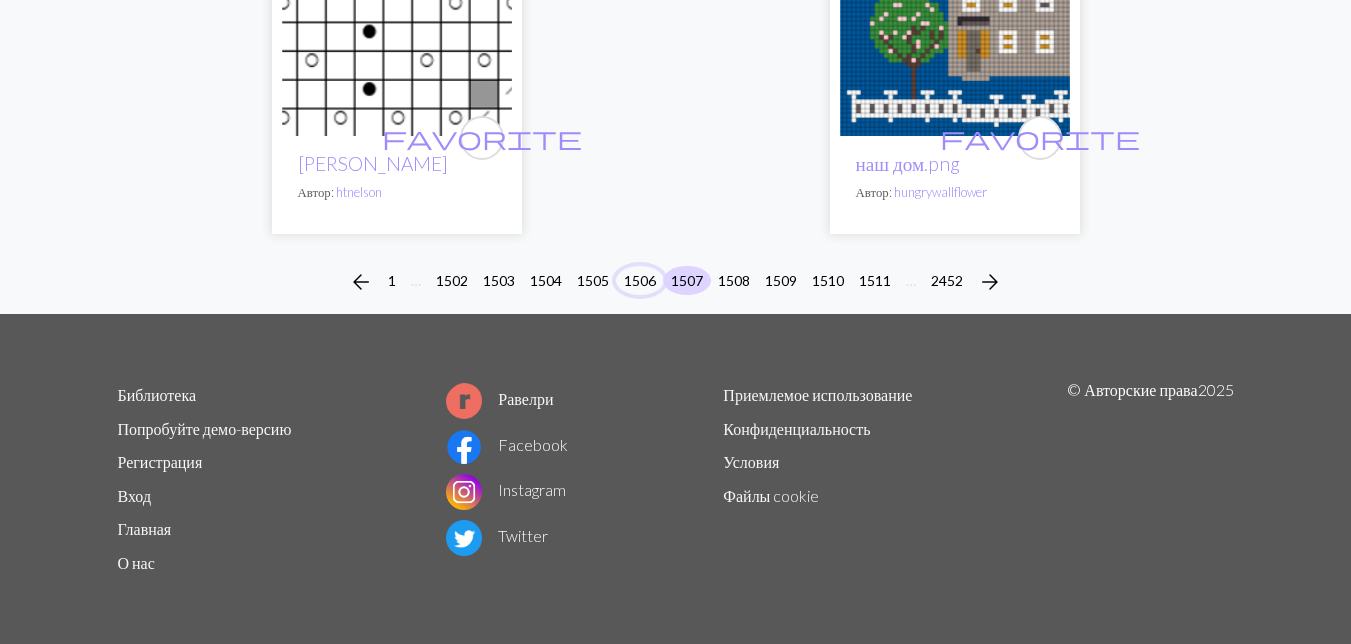 click on "1506" at bounding box center [640, 280] 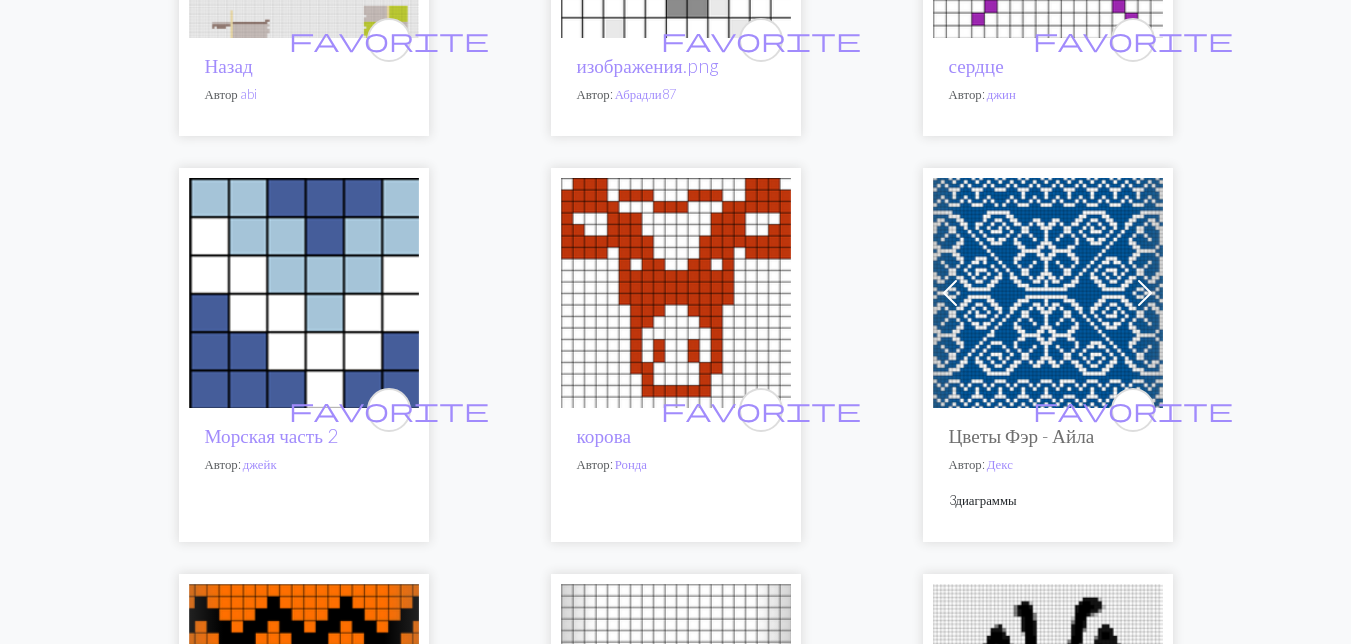 scroll, scrollTop: 4800, scrollLeft: 0, axis: vertical 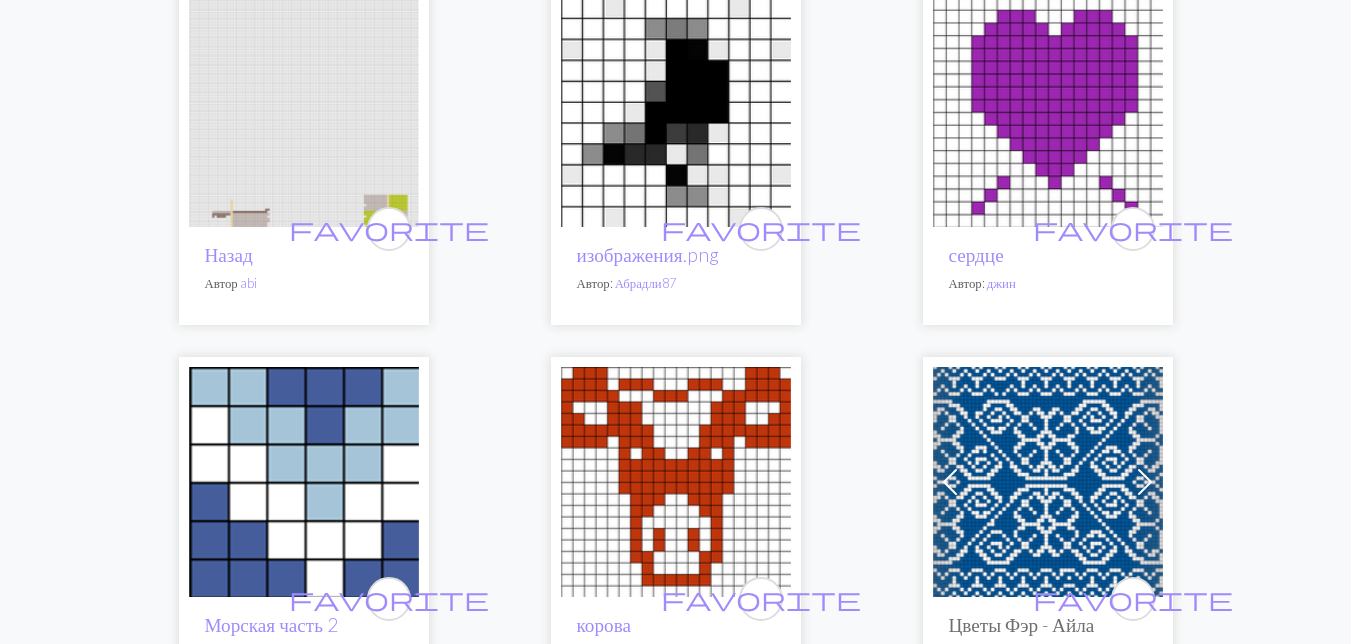 click at bounding box center (1048, 482) 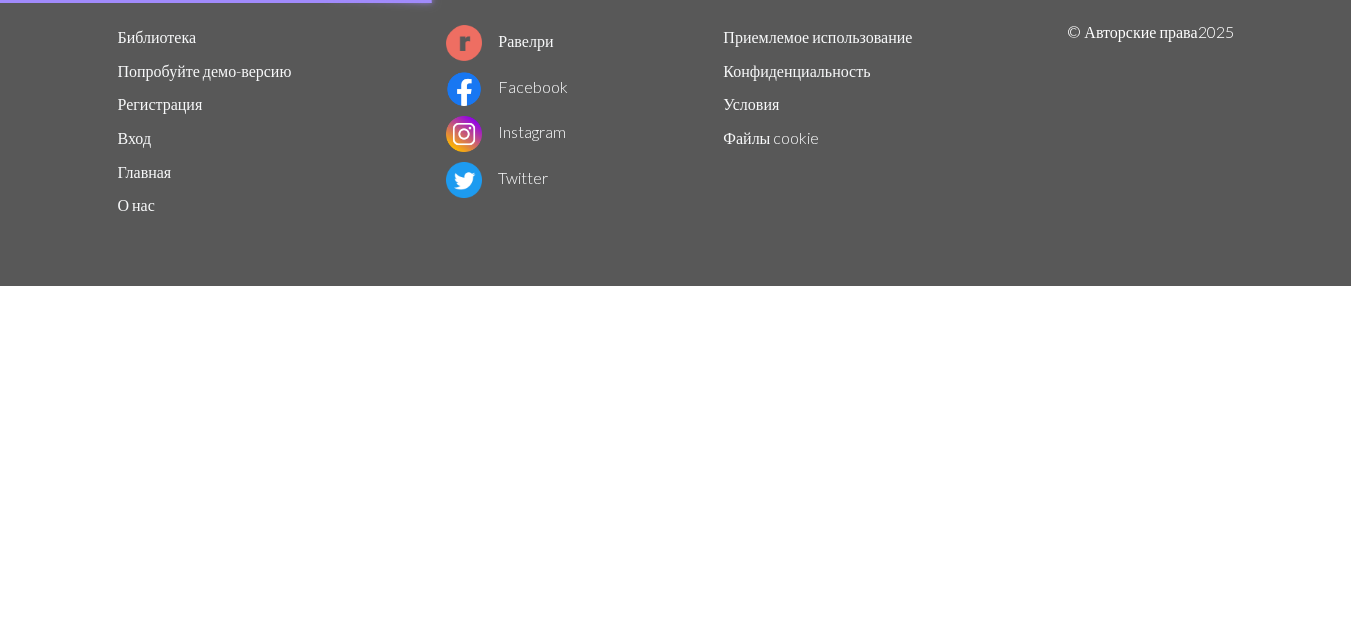 scroll, scrollTop: 0, scrollLeft: 0, axis: both 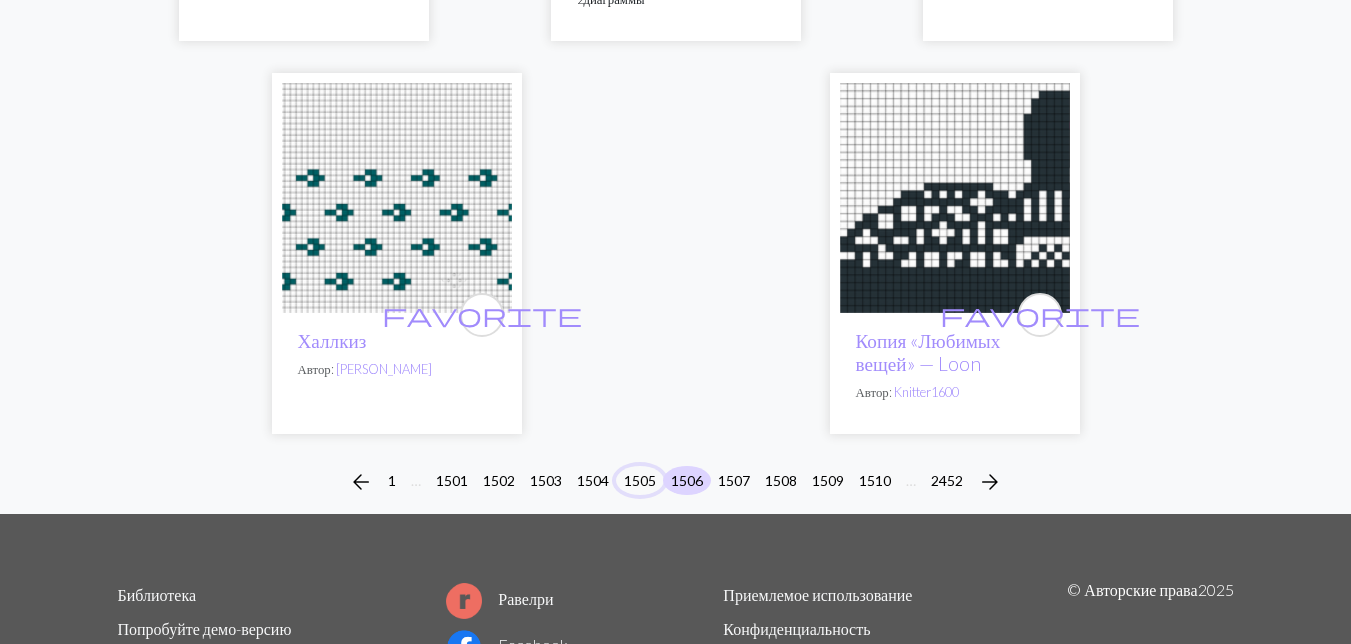click on "1505" at bounding box center [640, 480] 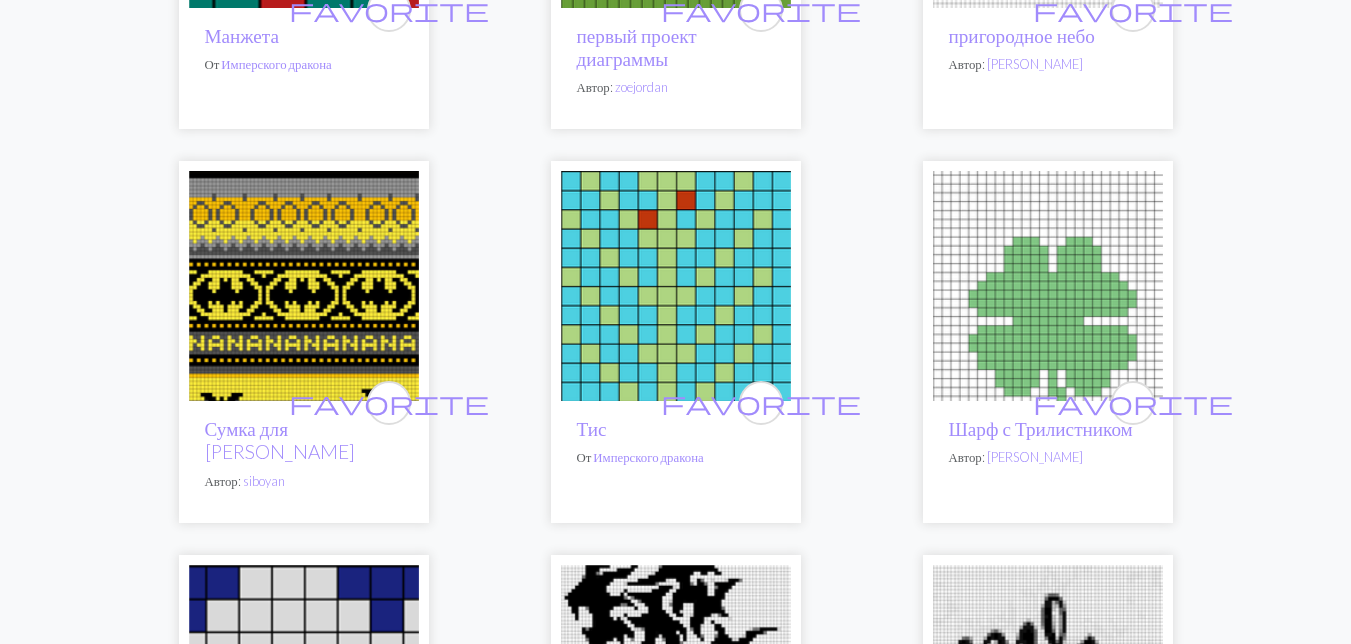 scroll, scrollTop: 500, scrollLeft: 0, axis: vertical 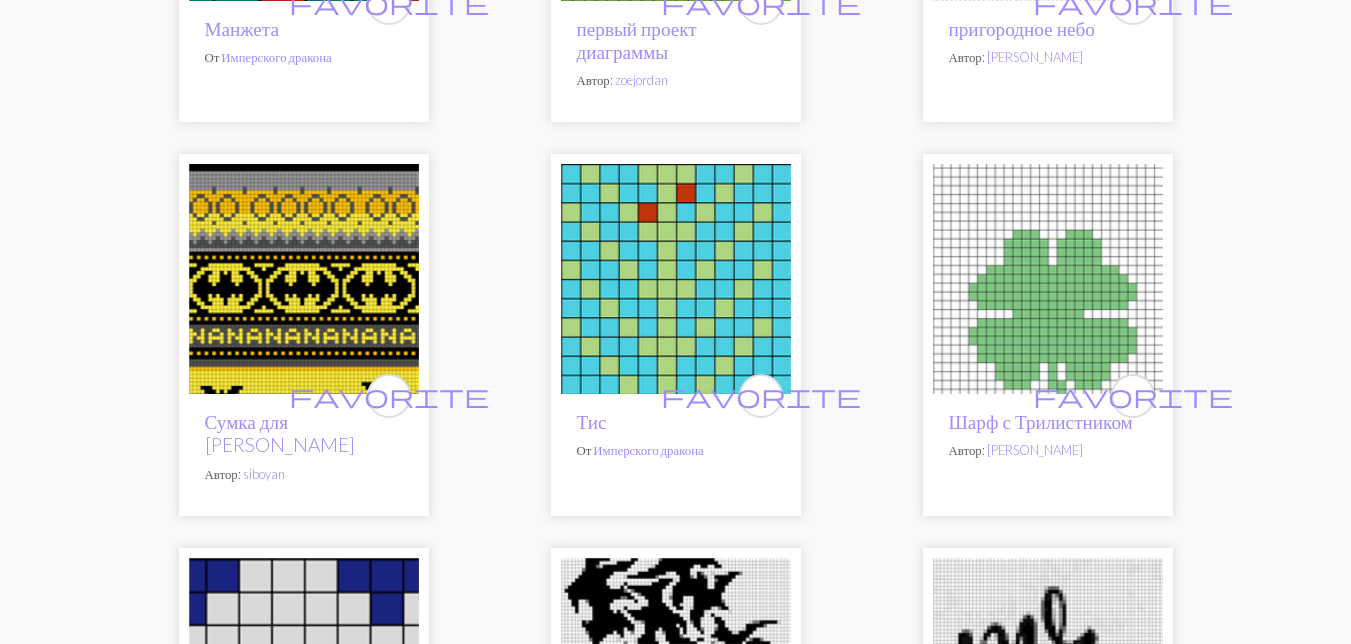 click at bounding box center [304, 279] 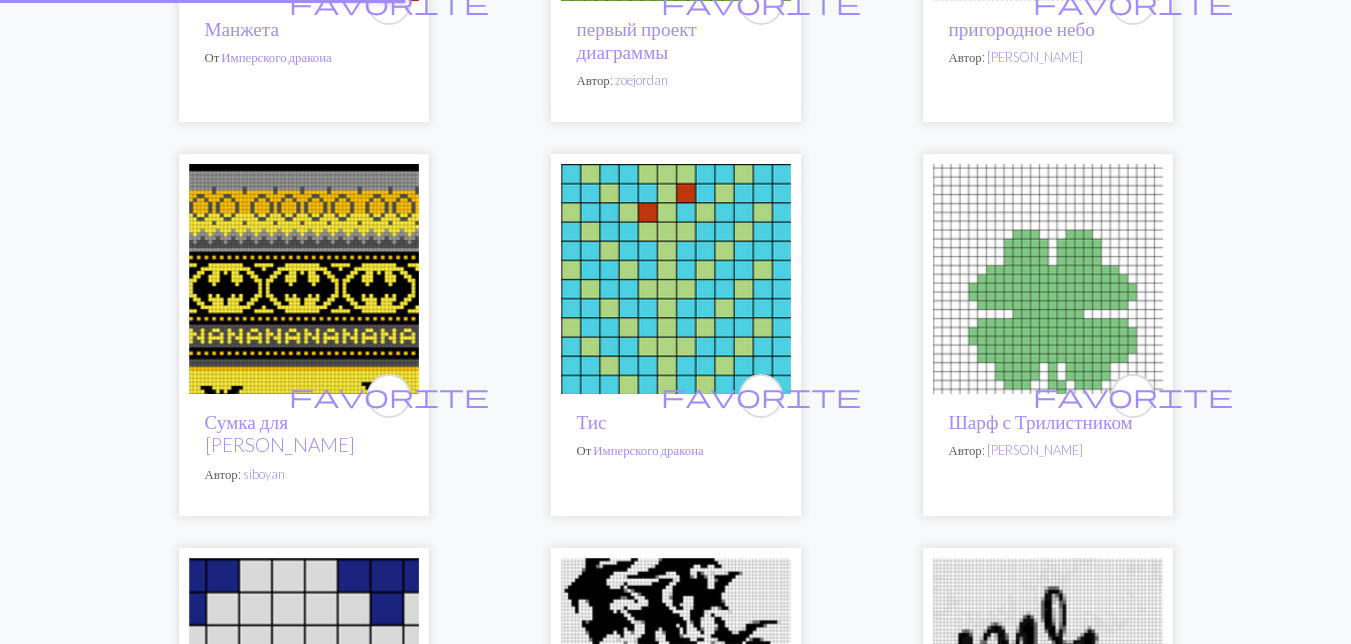 scroll, scrollTop: 0, scrollLeft: 0, axis: both 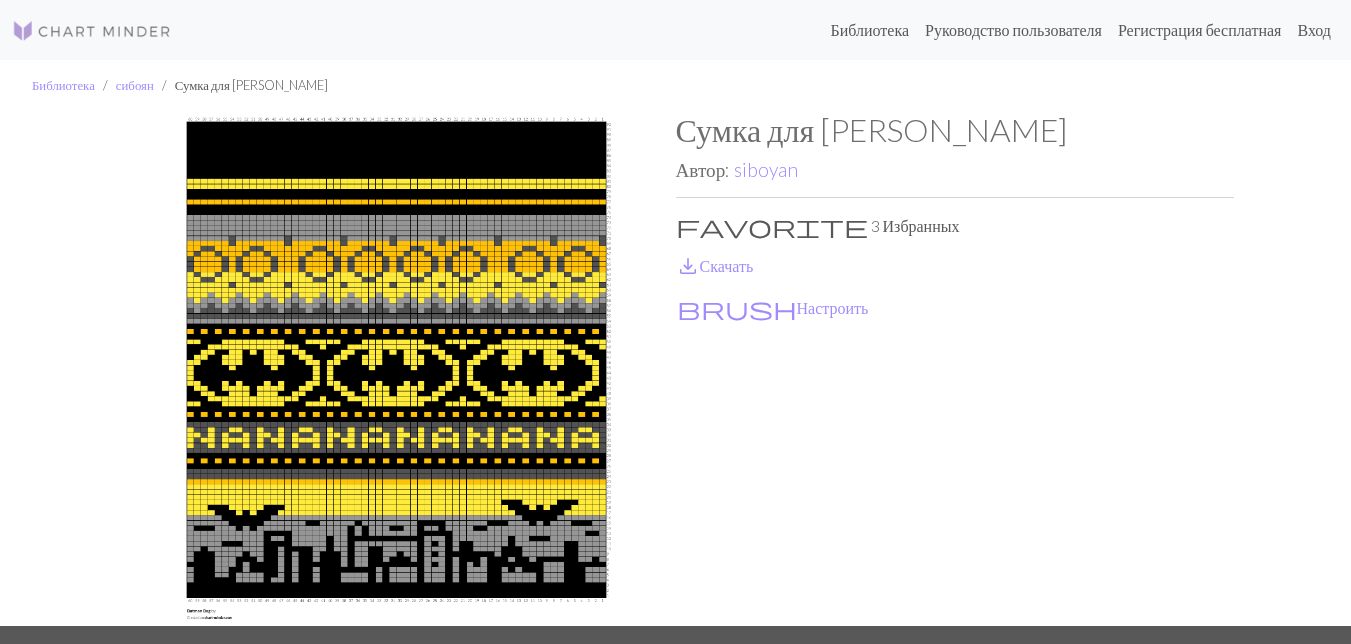 drag, startPoint x: 789, startPoint y: 492, endPoint x: 774, endPoint y: 487, distance: 15.811388 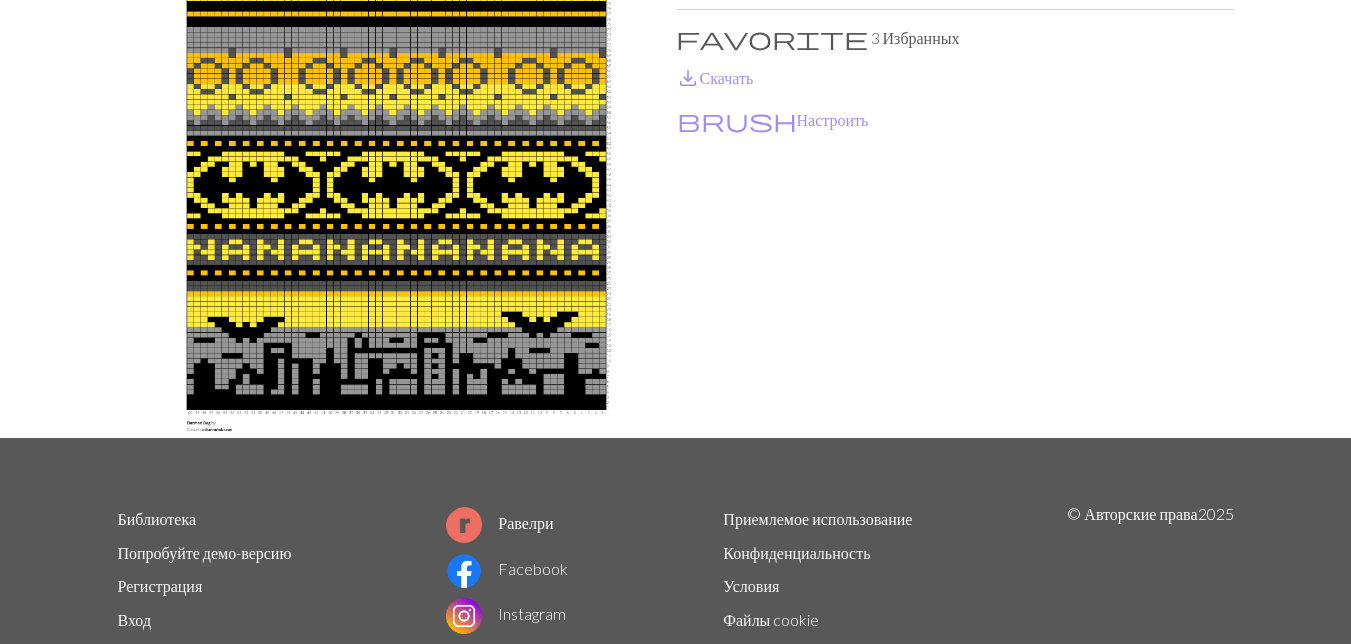 scroll, scrollTop: 500, scrollLeft: 0, axis: vertical 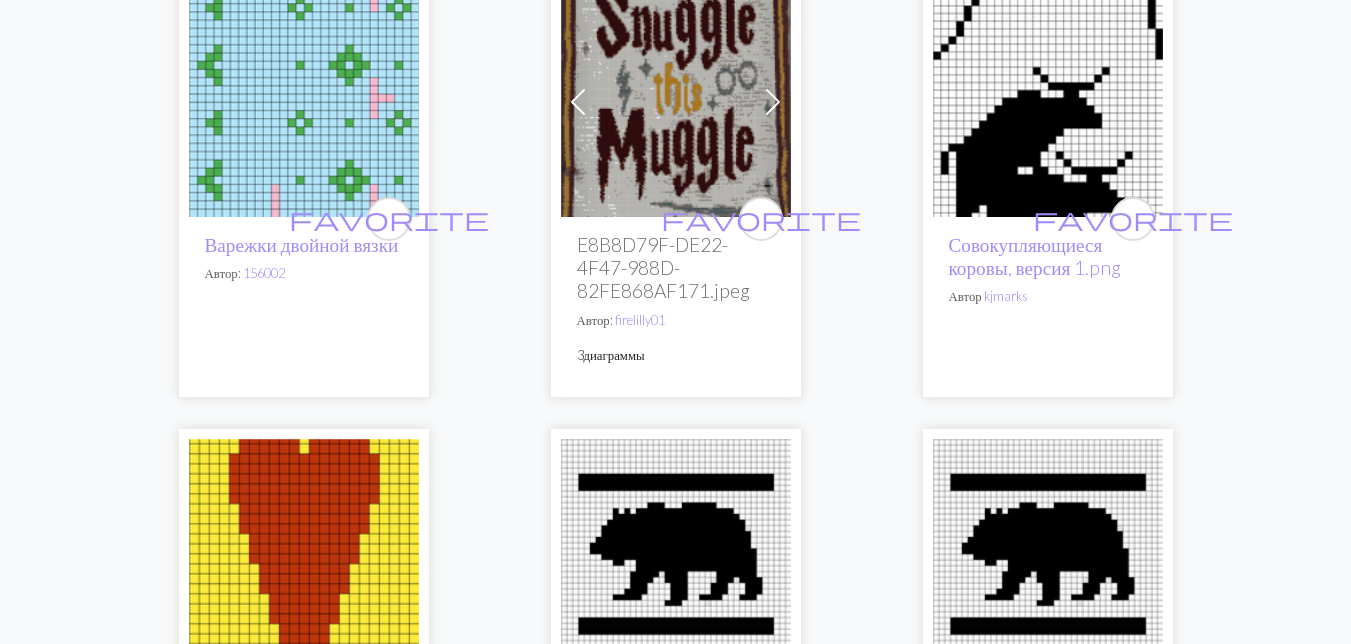 click at bounding box center [1048, 102] 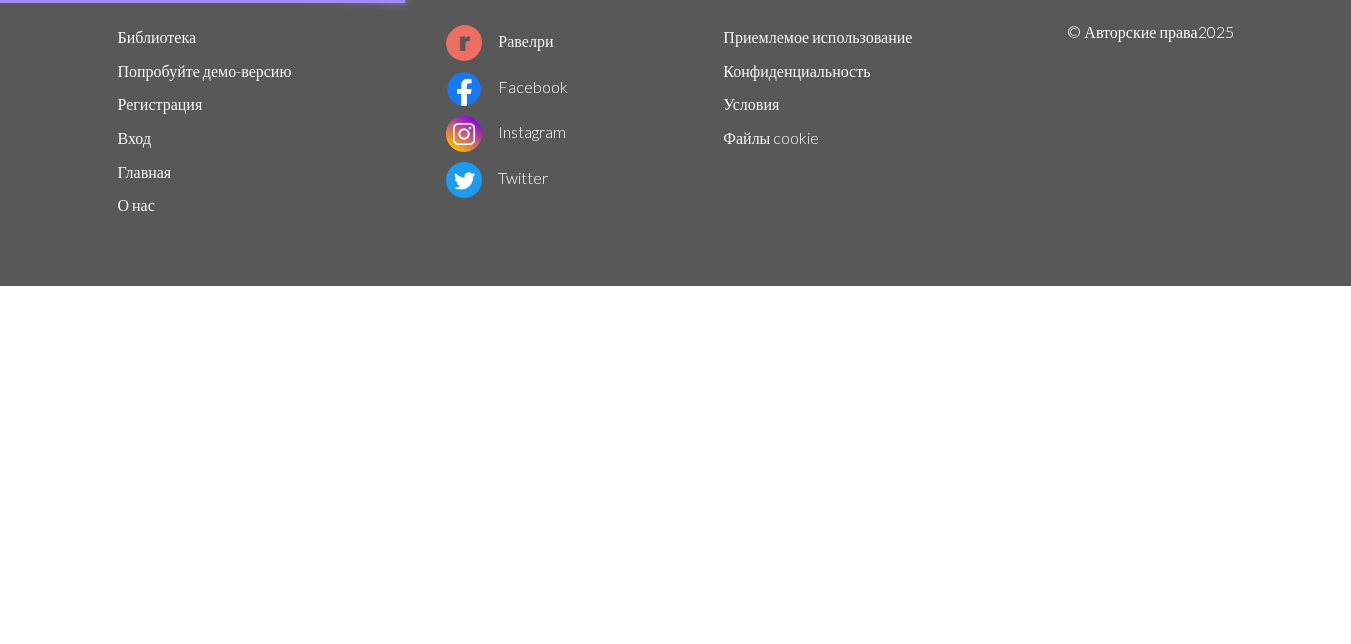scroll, scrollTop: 0, scrollLeft: 0, axis: both 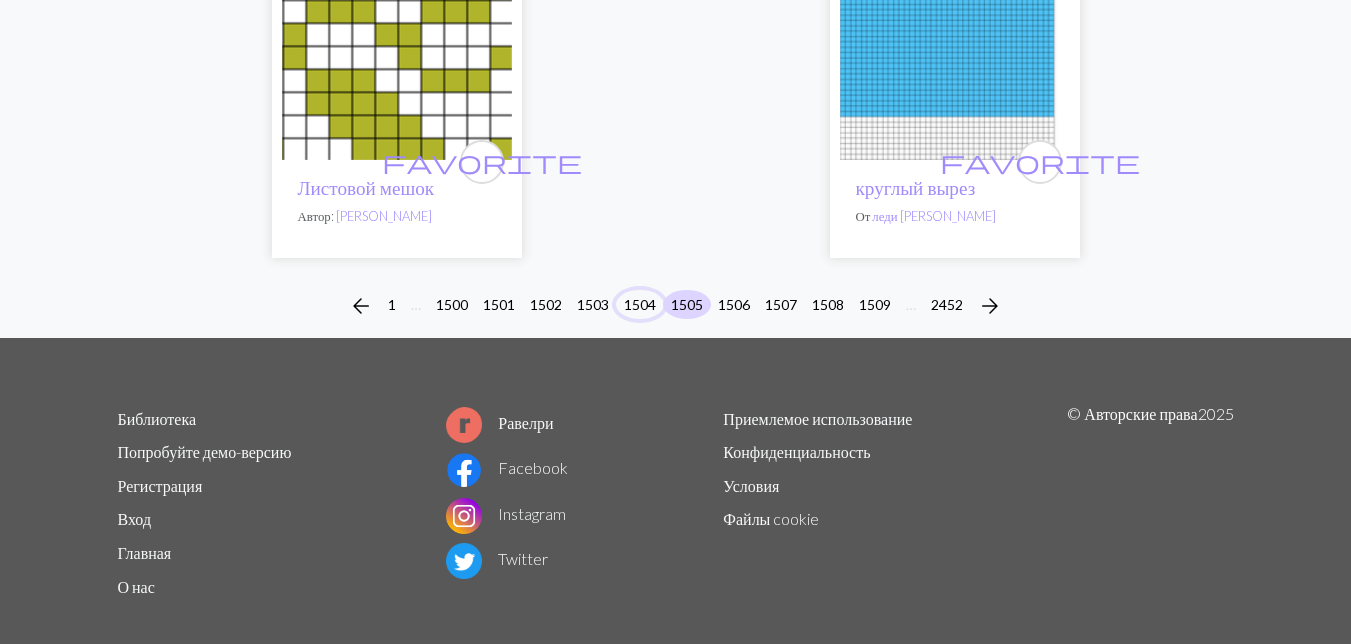 click on "1504" at bounding box center [640, 304] 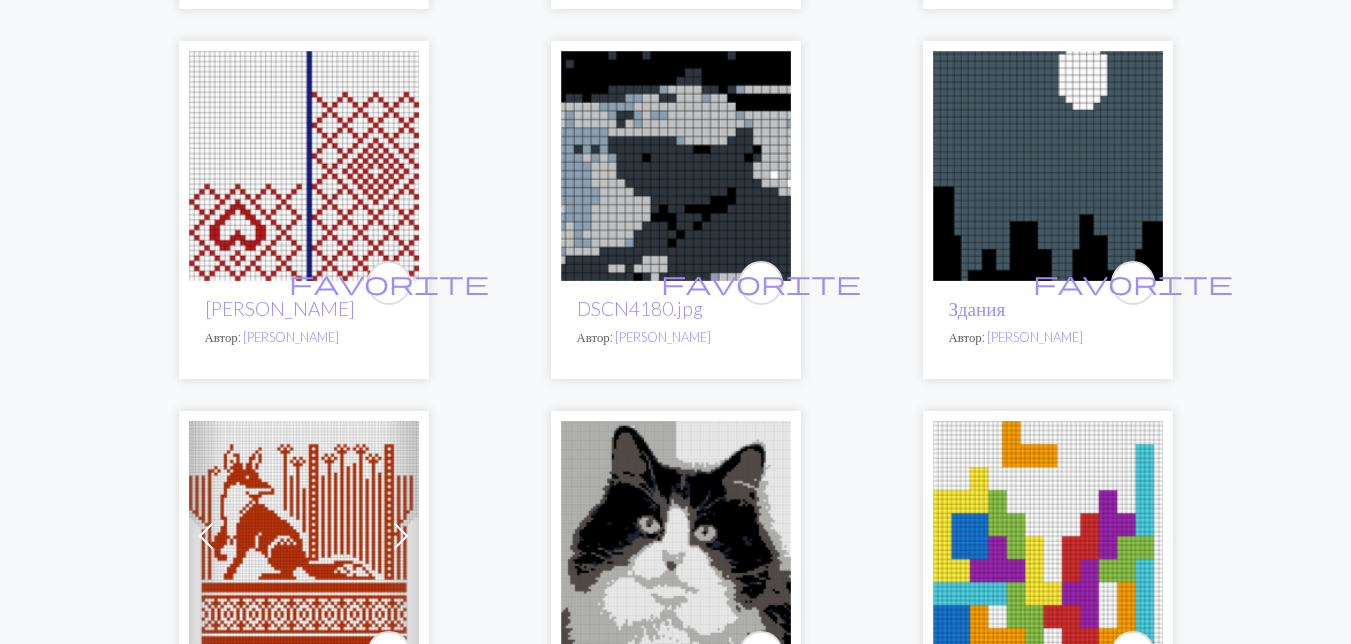scroll, scrollTop: 2200, scrollLeft: 0, axis: vertical 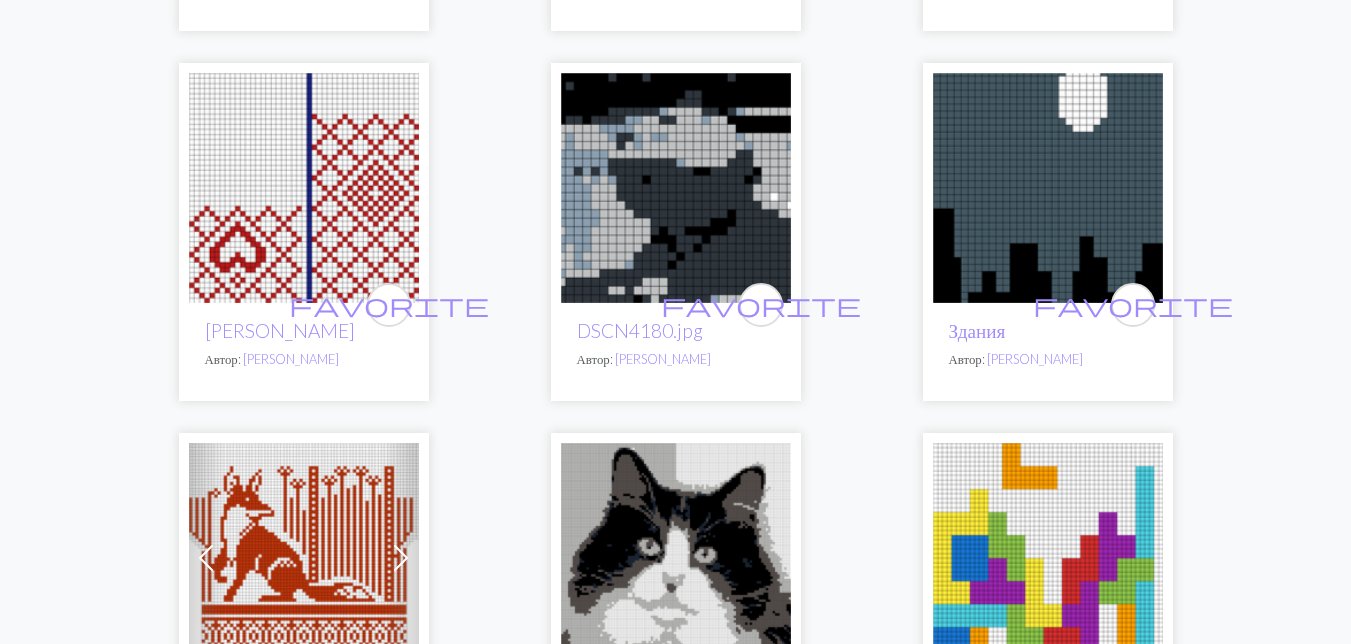 click at bounding box center (1048, 188) 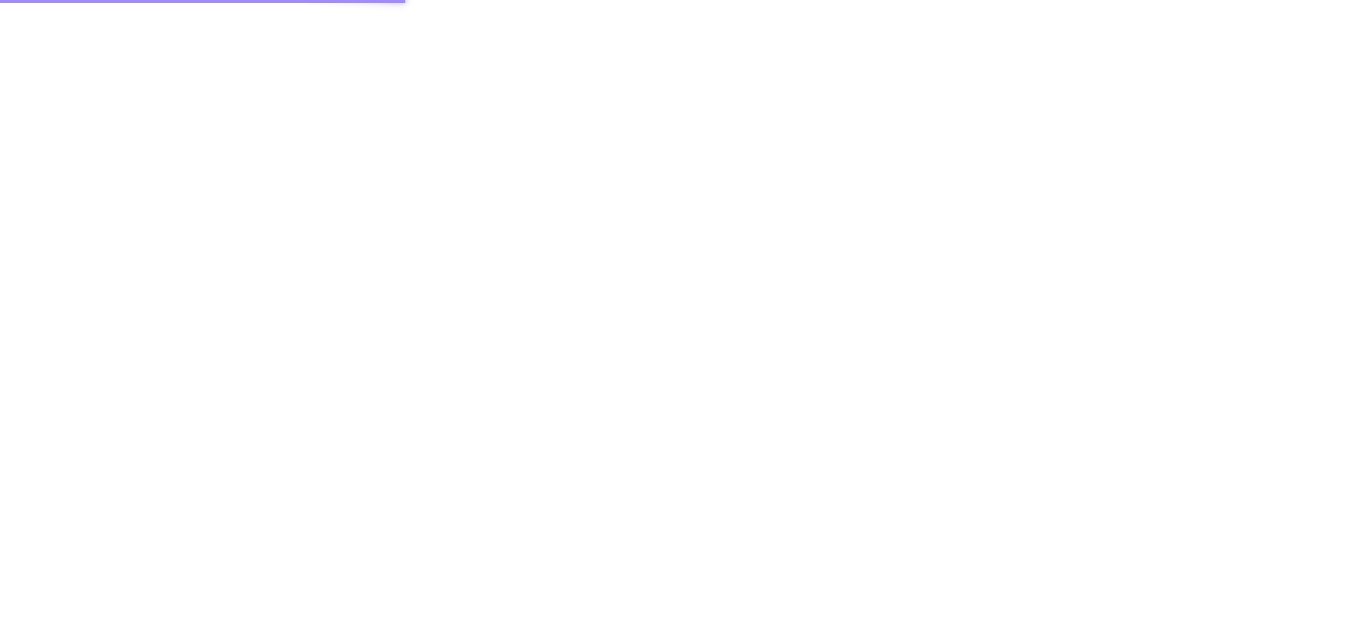 scroll, scrollTop: 0, scrollLeft: 0, axis: both 